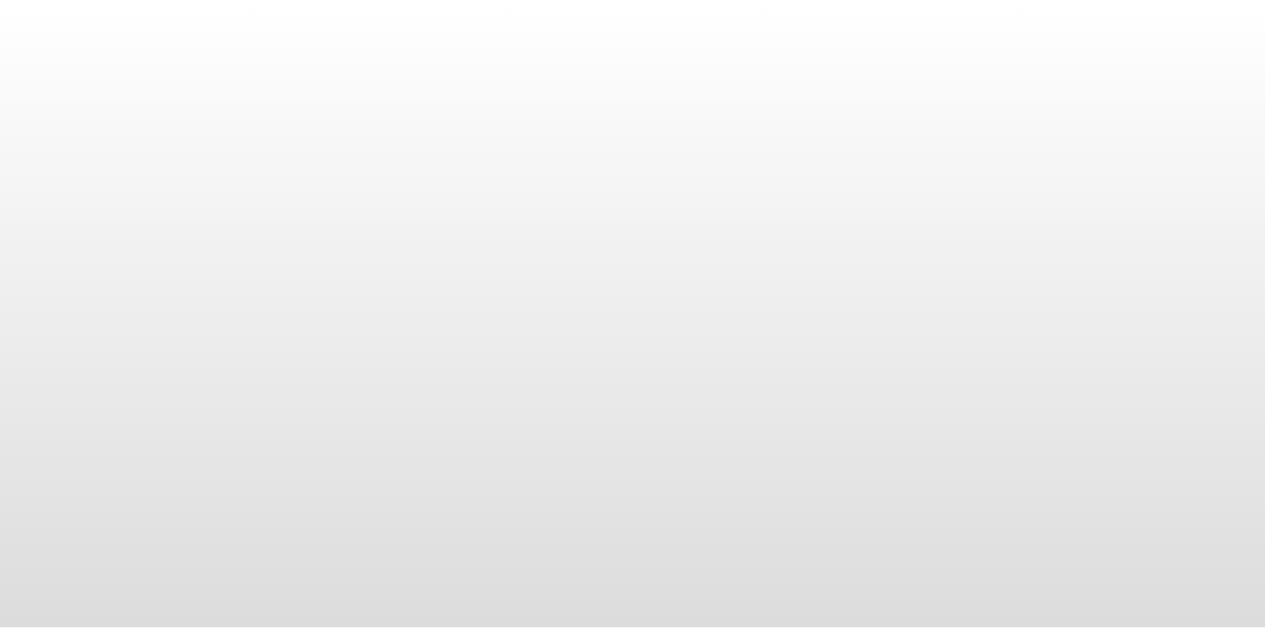 scroll, scrollTop: 0, scrollLeft: 0, axis: both 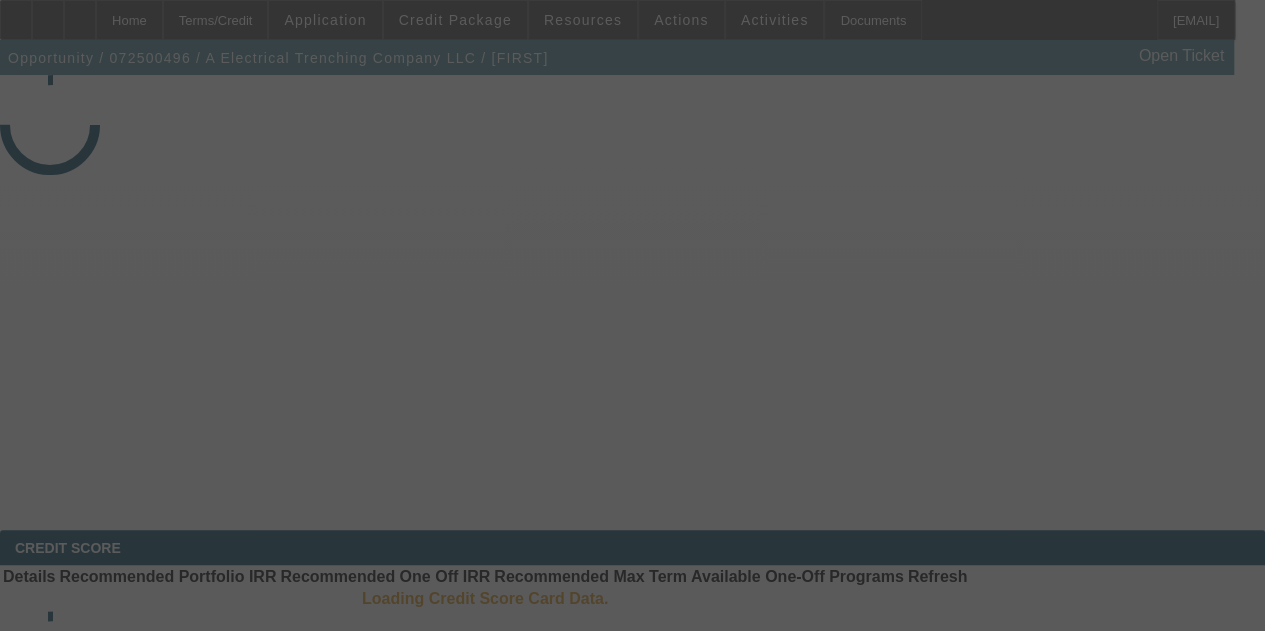 select on "3" 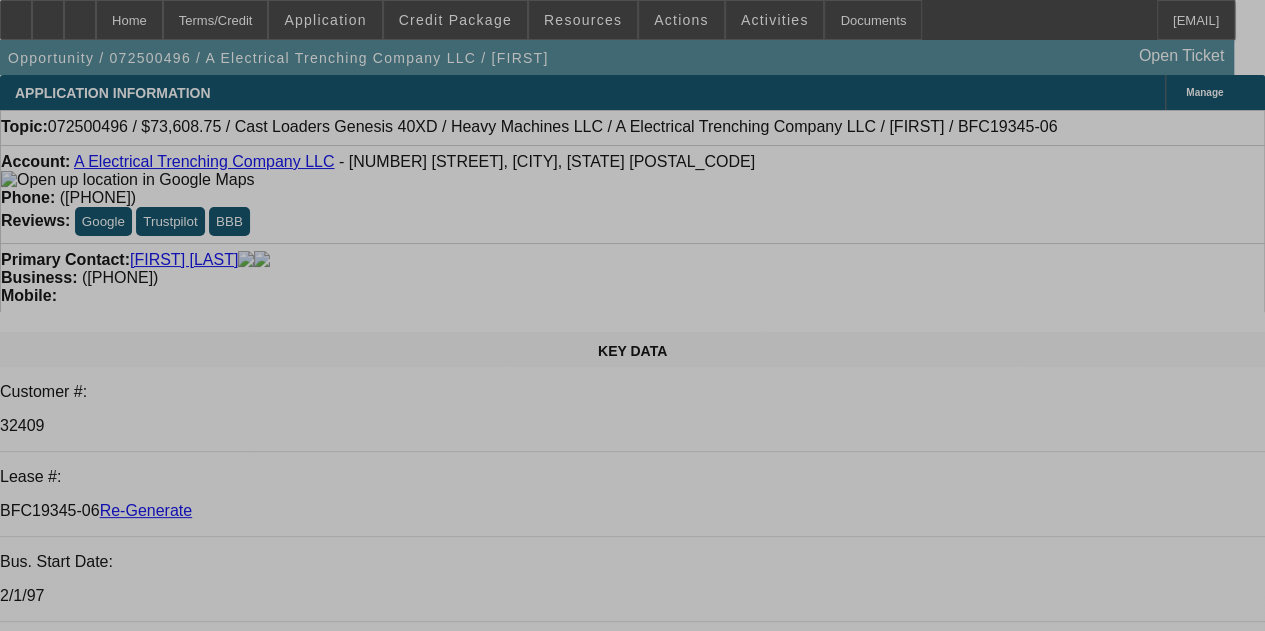 select on "0" 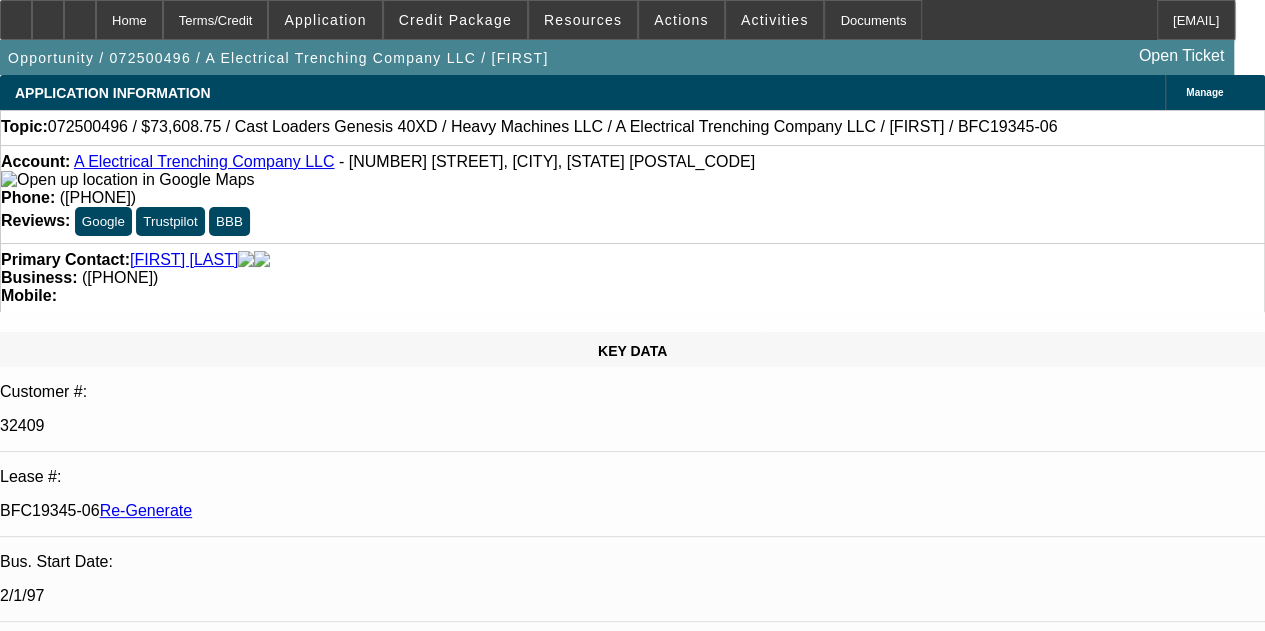 select on "6" 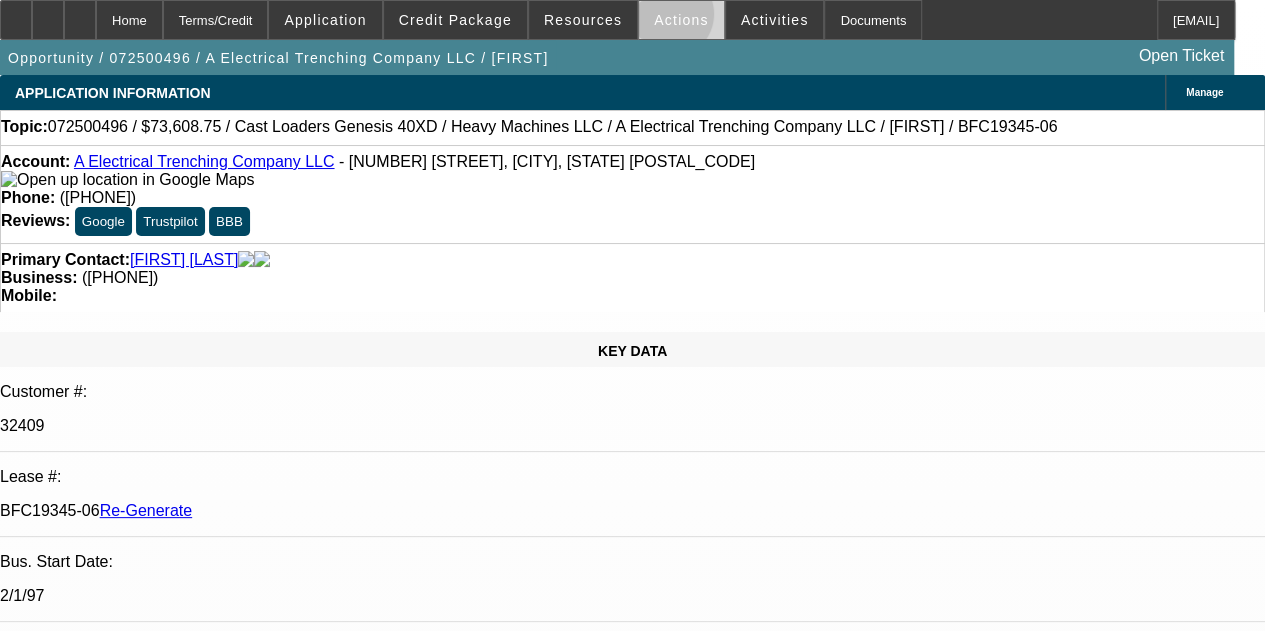 click on "Actions" at bounding box center [681, 20] 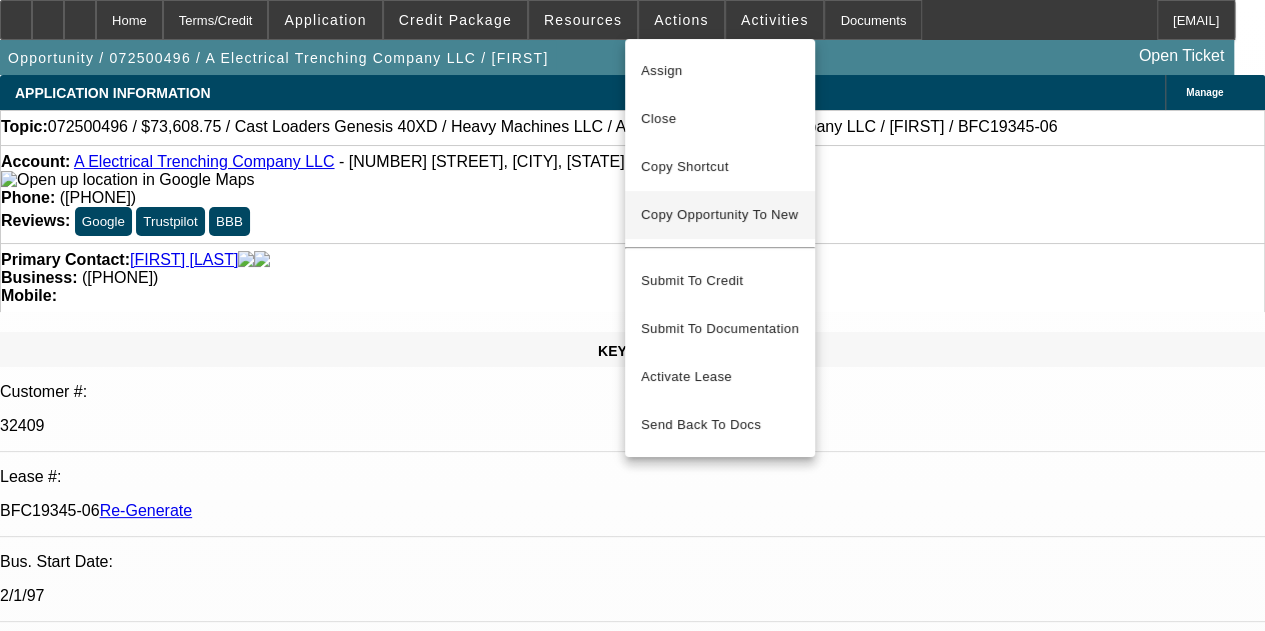 drag, startPoint x: 657, startPoint y: 44, endPoint x: 668, endPoint y: 215, distance: 171.35344 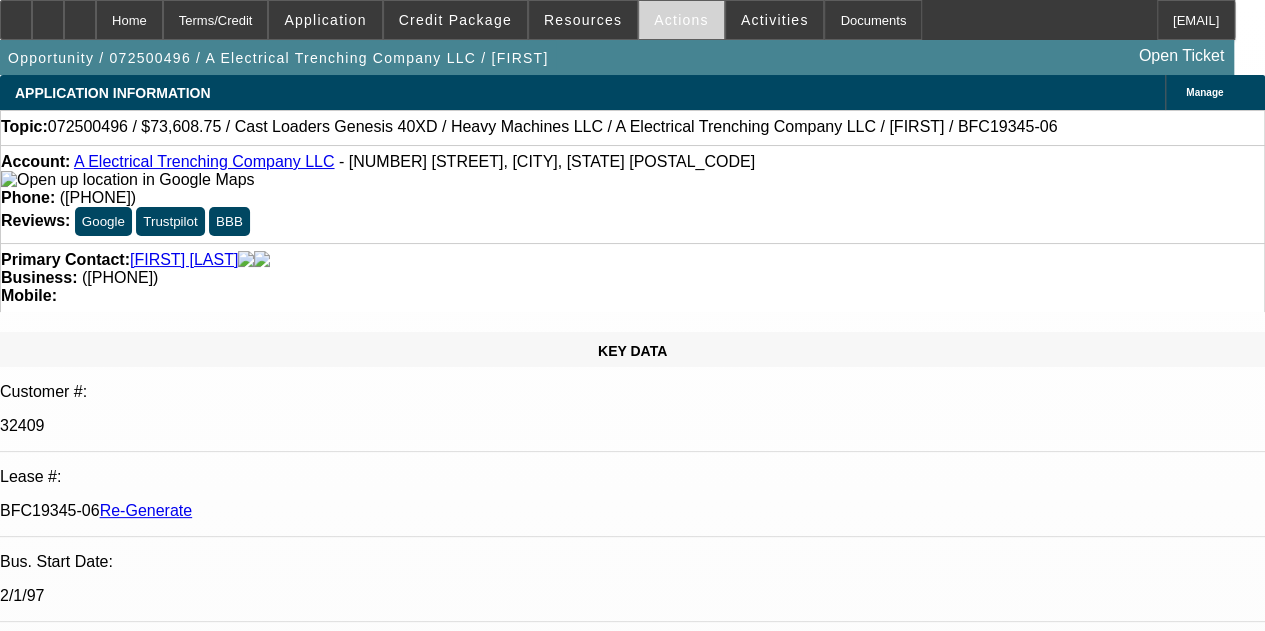 click at bounding box center [681, 20] 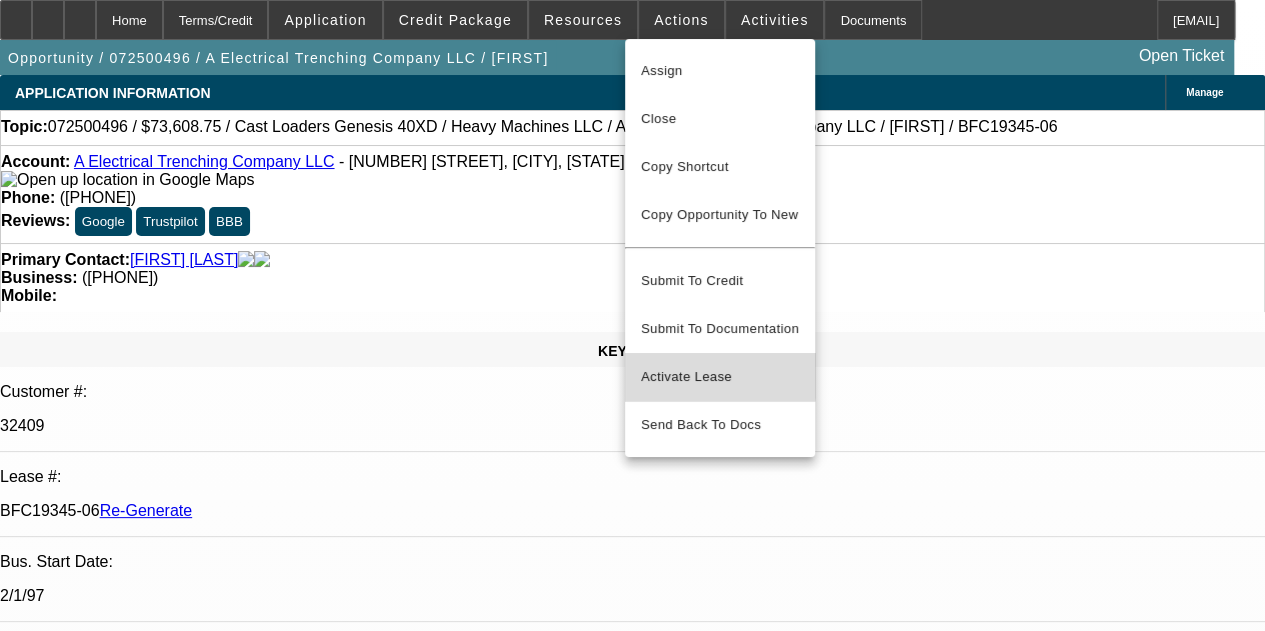 click on "Activate Lease" at bounding box center [720, 377] 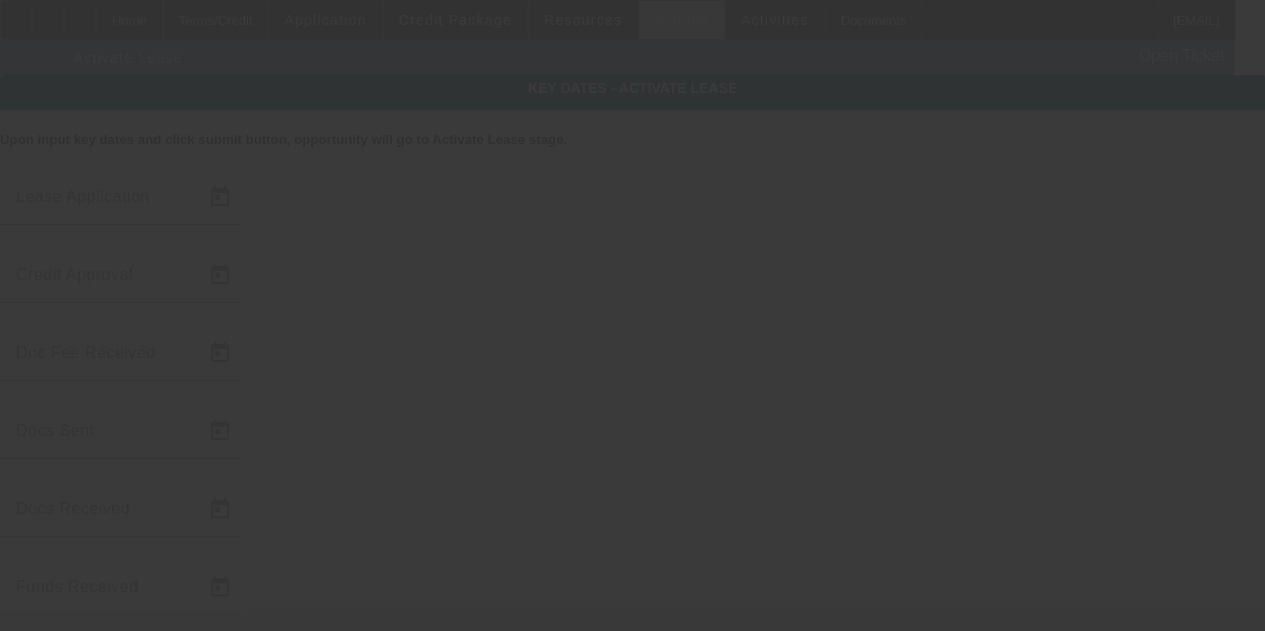 type on "7/22/2025" 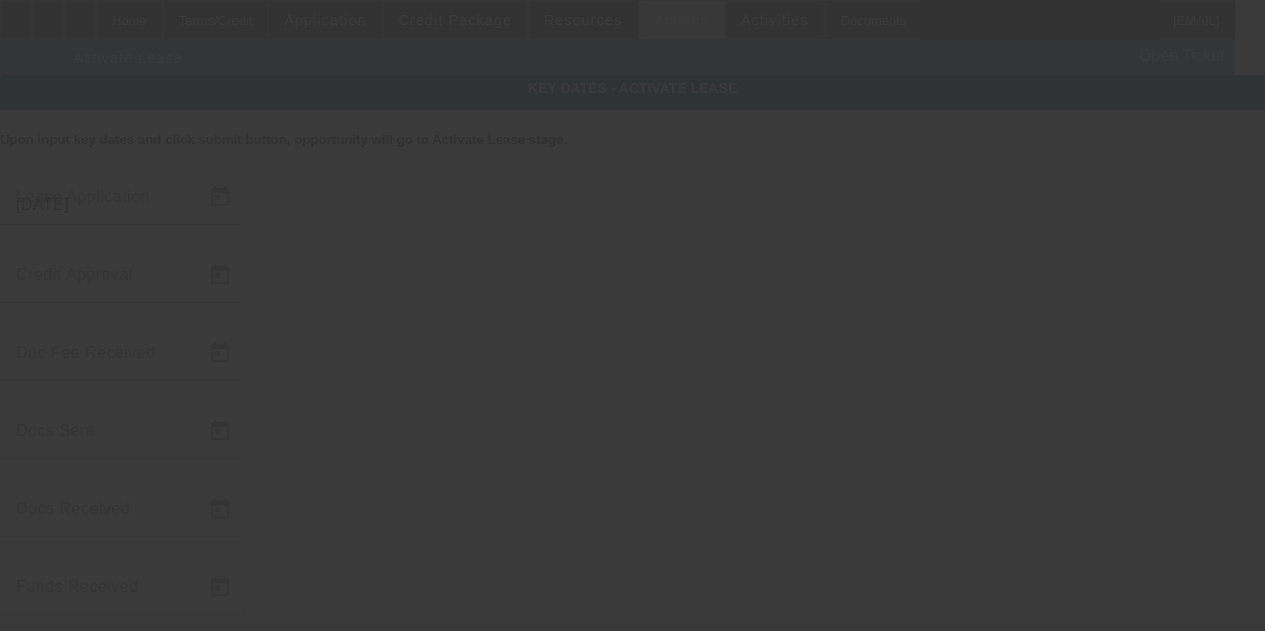 type on "7/24/2025" 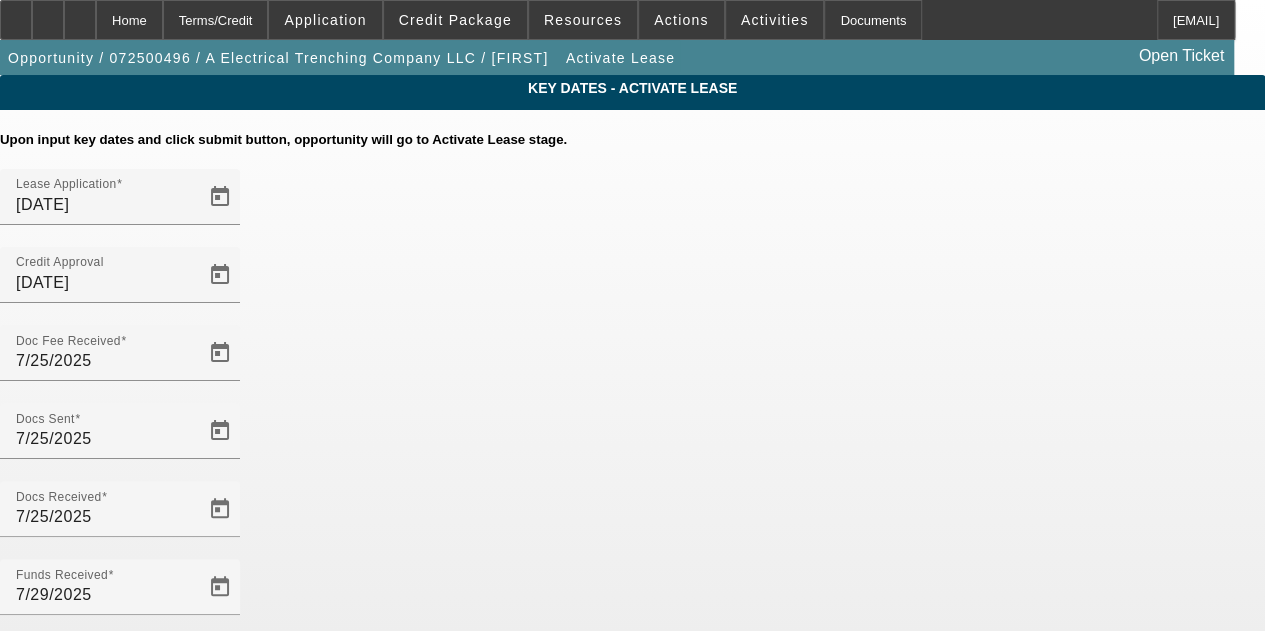 click 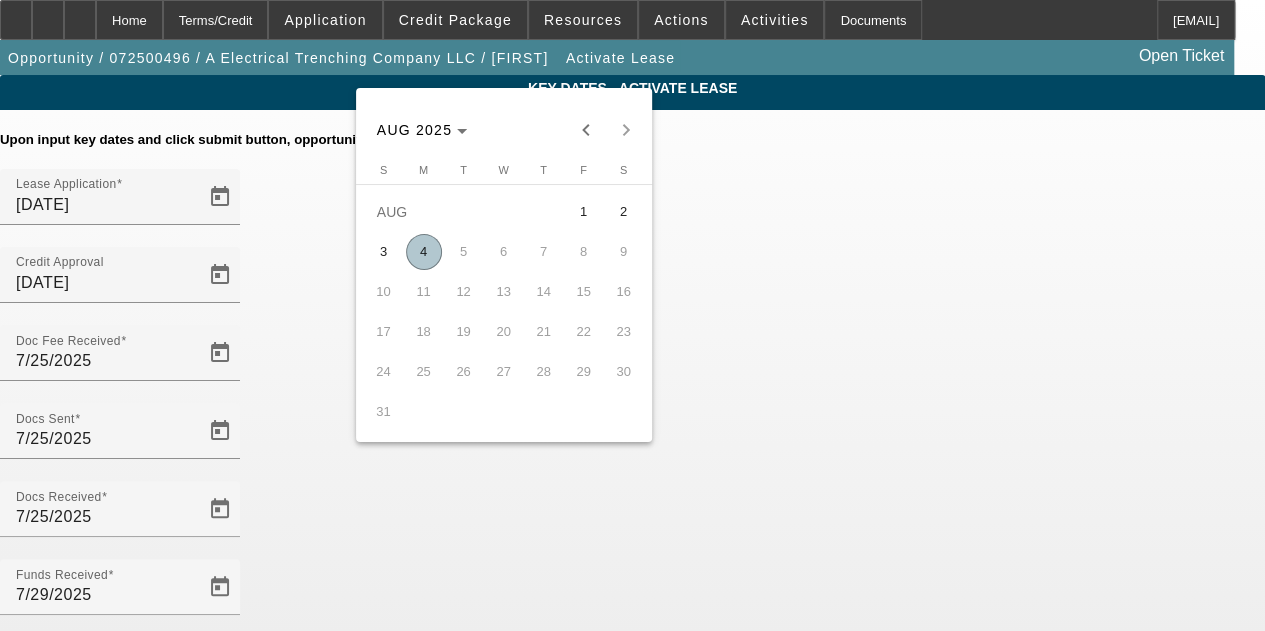 click on "4" at bounding box center (424, 252) 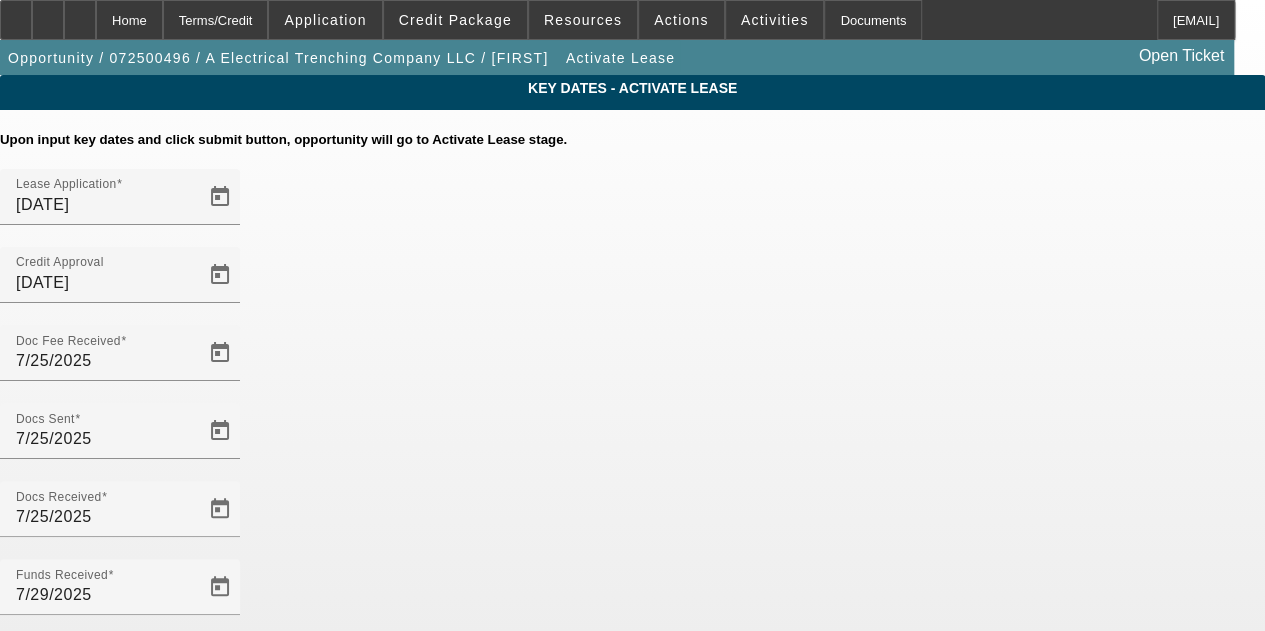 click 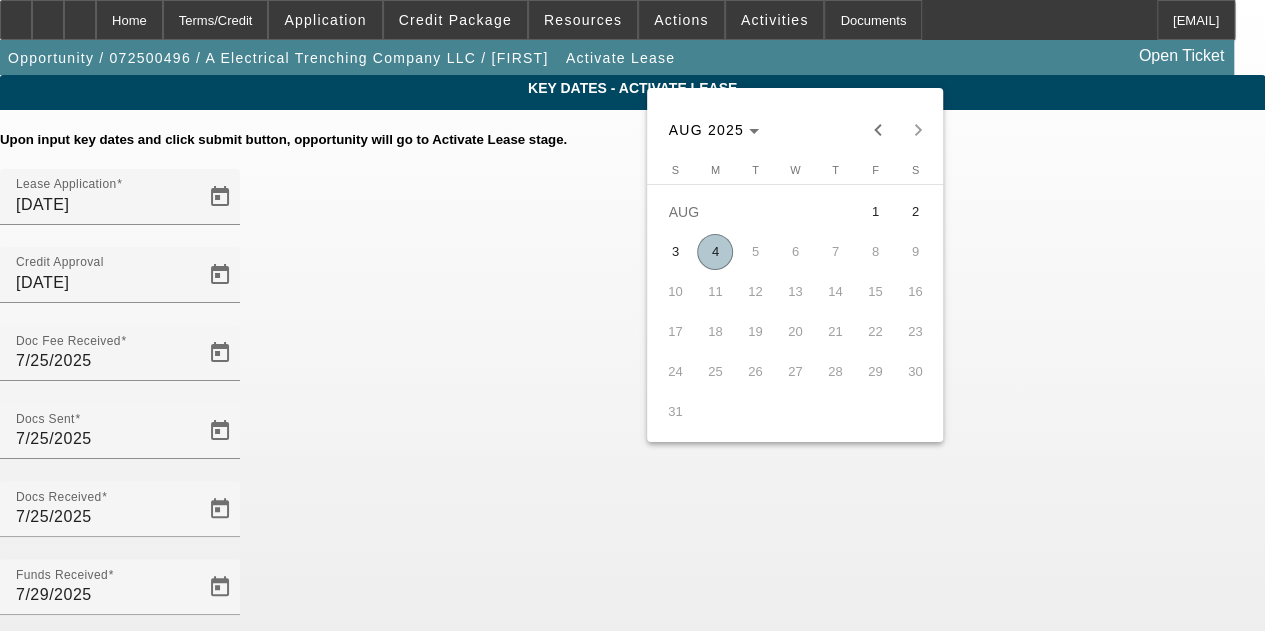 click on "4" at bounding box center [715, 252] 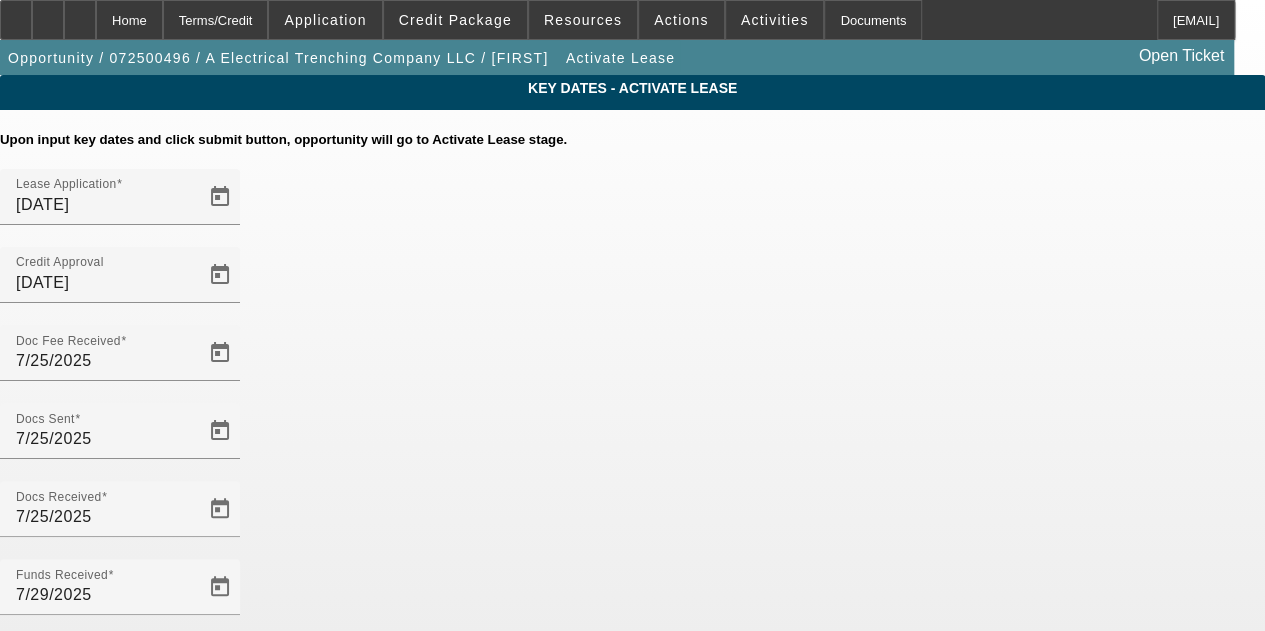 drag, startPoint x: 1263, startPoint y: 282, endPoint x: 1268, endPoint y: 415, distance: 133.09395 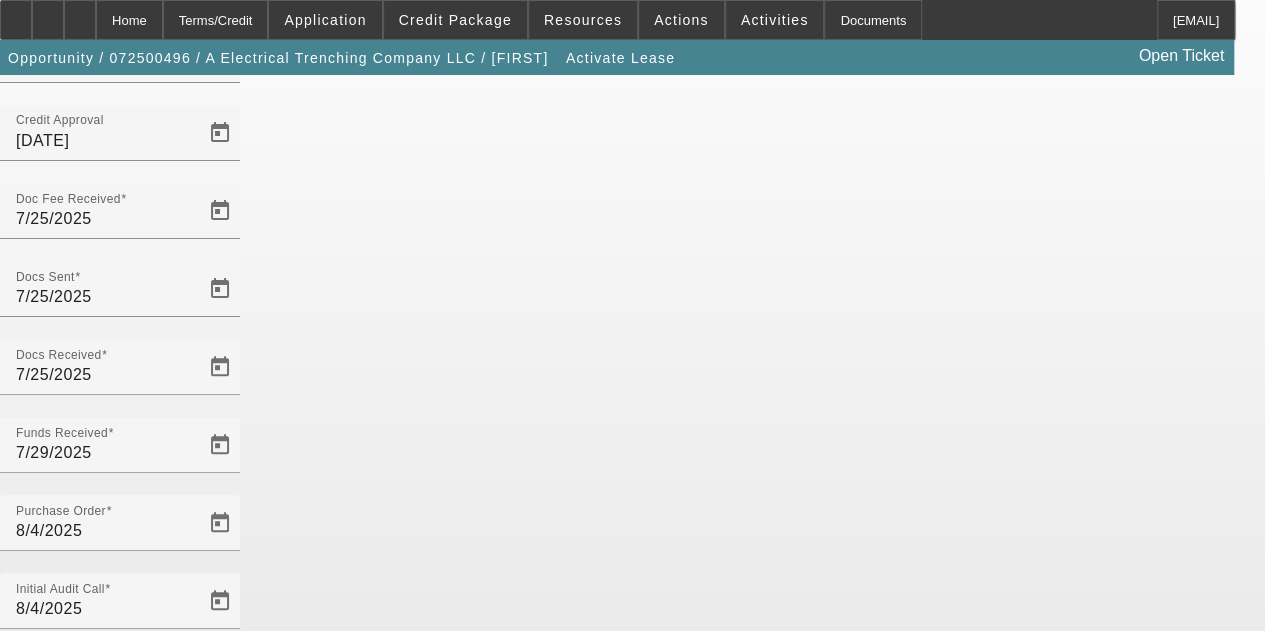 scroll, scrollTop: 158, scrollLeft: 0, axis: vertical 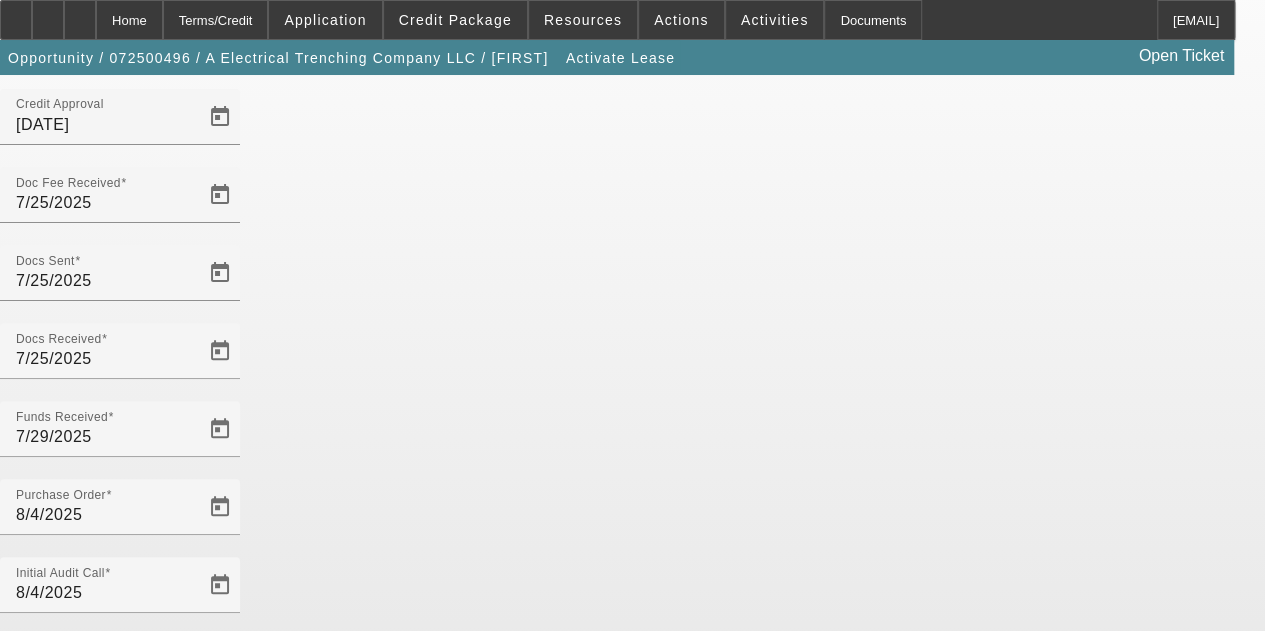 click 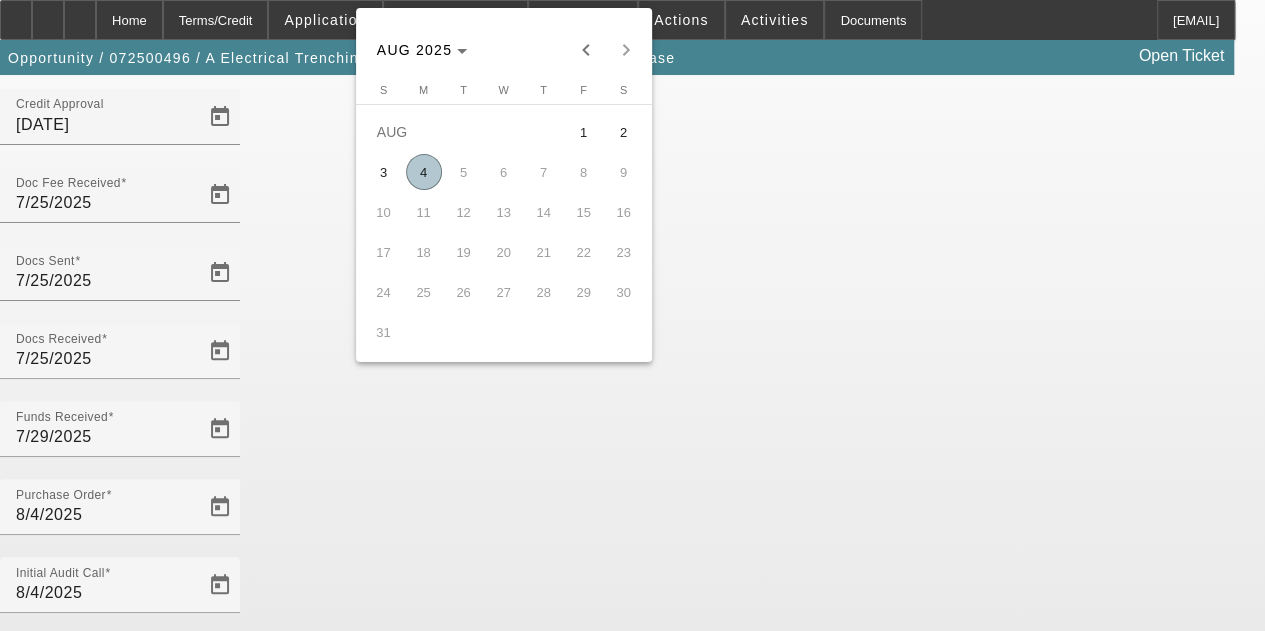 click on "4" at bounding box center (424, 172) 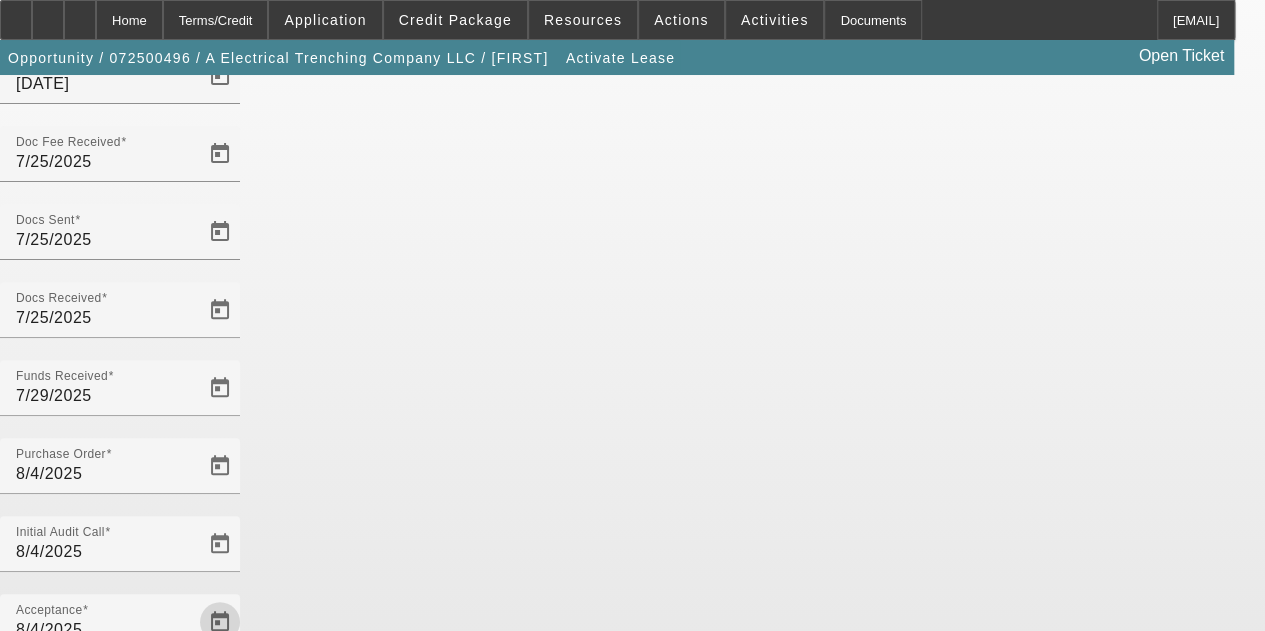 scroll, scrollTop: 206, scrollLeft: 0, axis: vertical 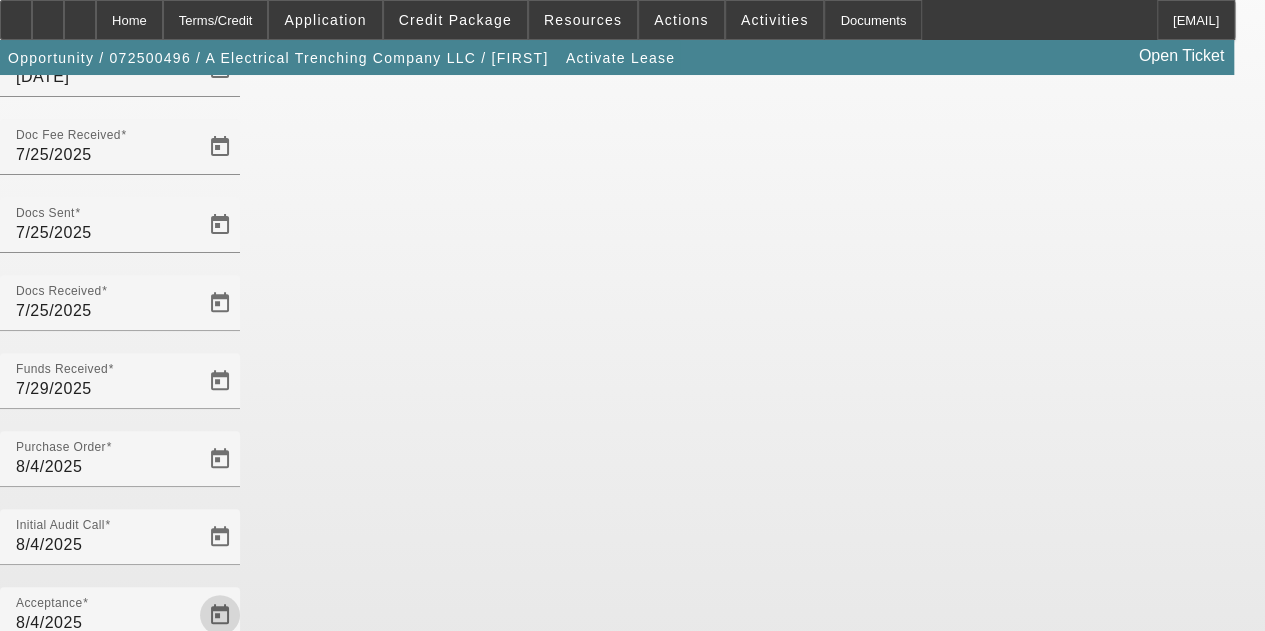 click on "Save" 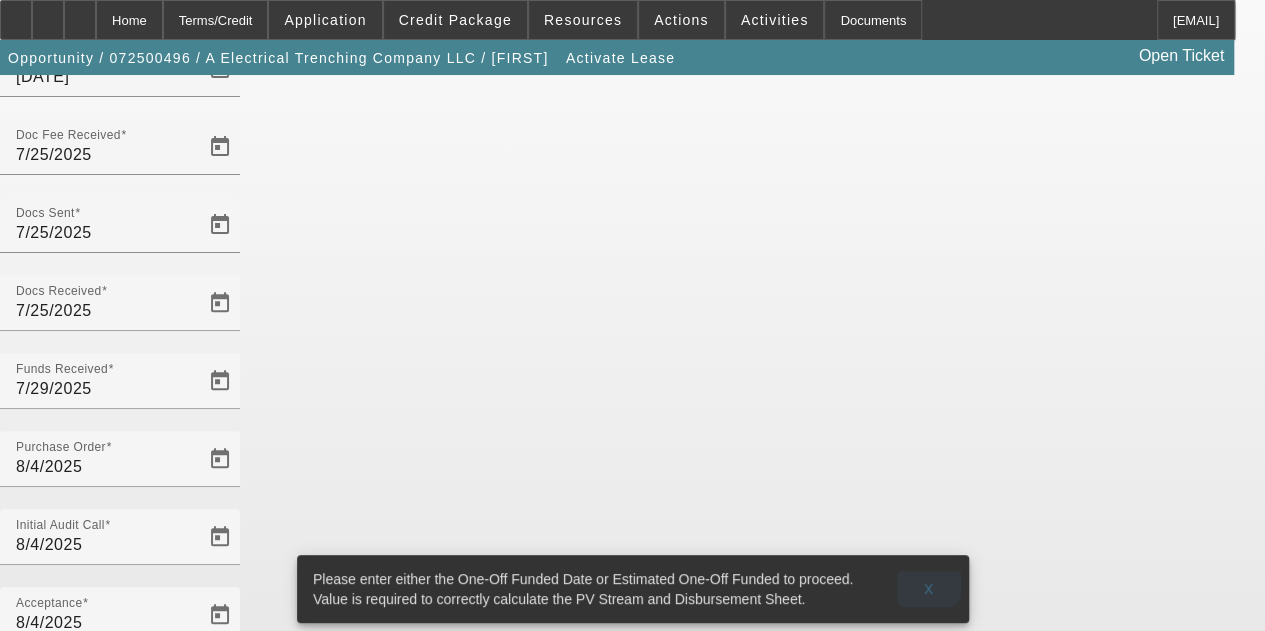 click on "X" at bounding box center [929, 589] 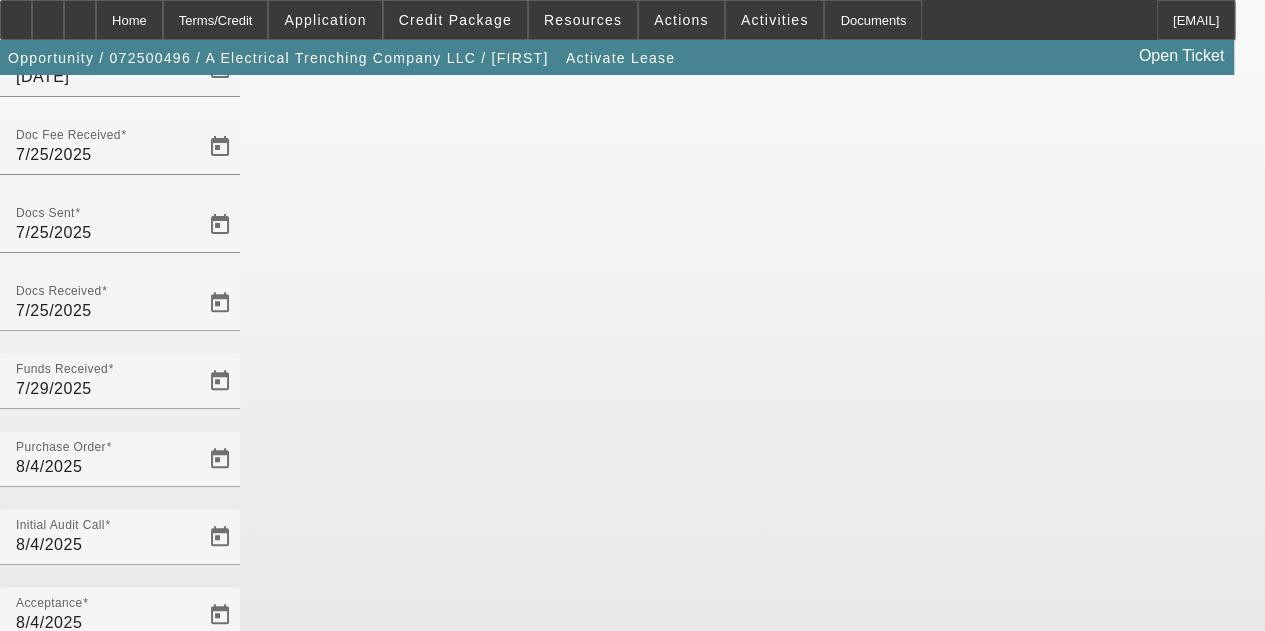 drag, startPoint x: 1179, startPoint y: 373, endPoint x: 1156, endPoint y: 407, distance: 41.04875 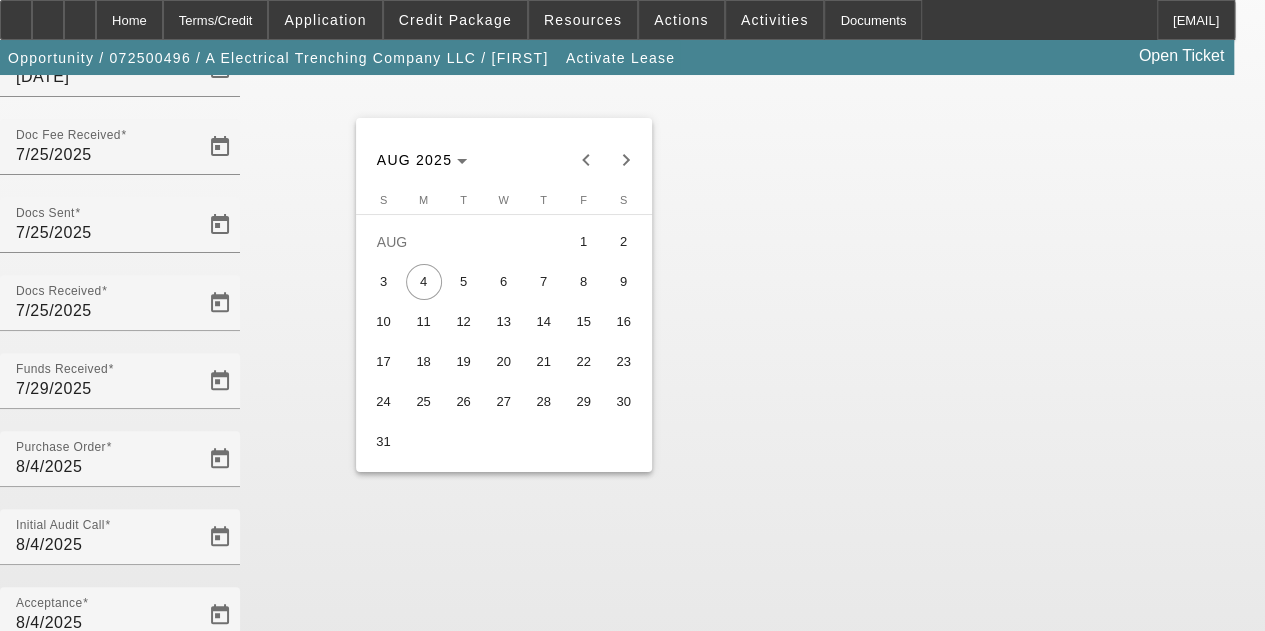click on "5" at bounding box center (464, 282) 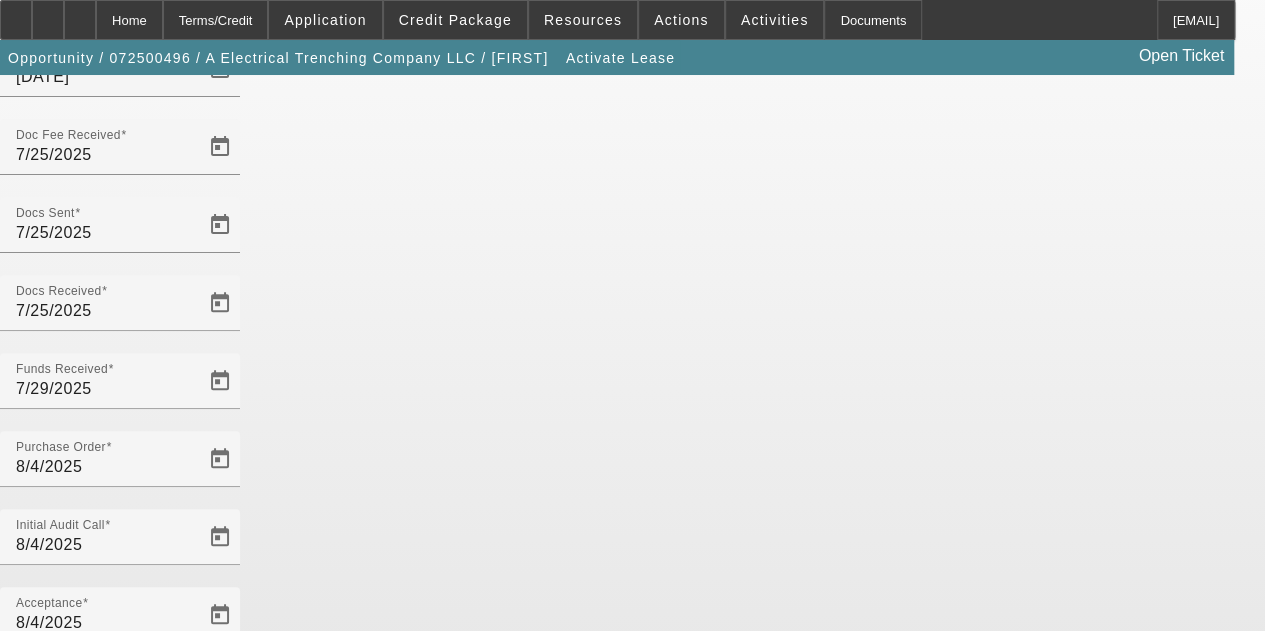 click on "Save" 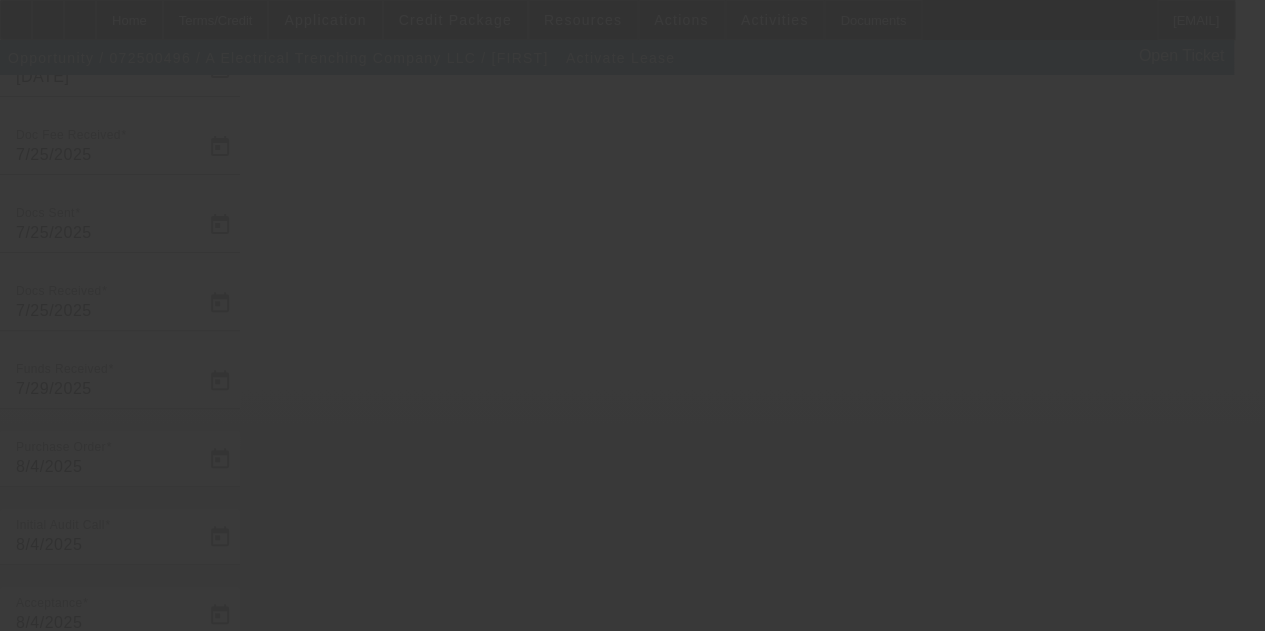 click 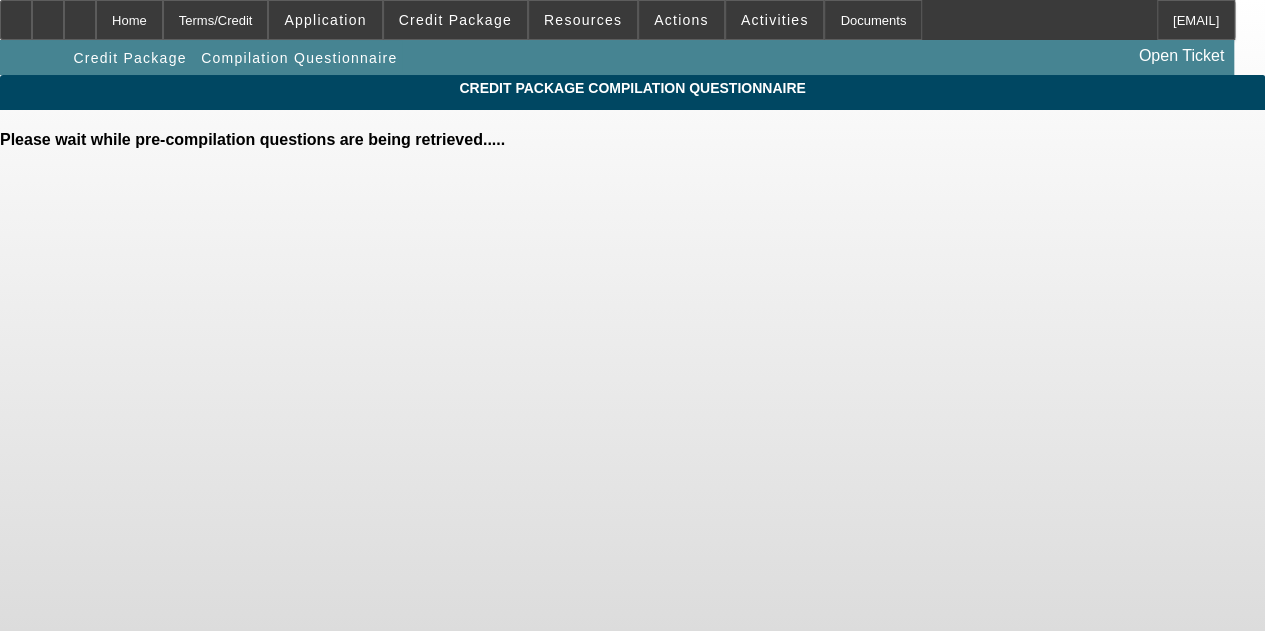 scroll, scrollTop: 0, scrollLeft: 0, axis: both 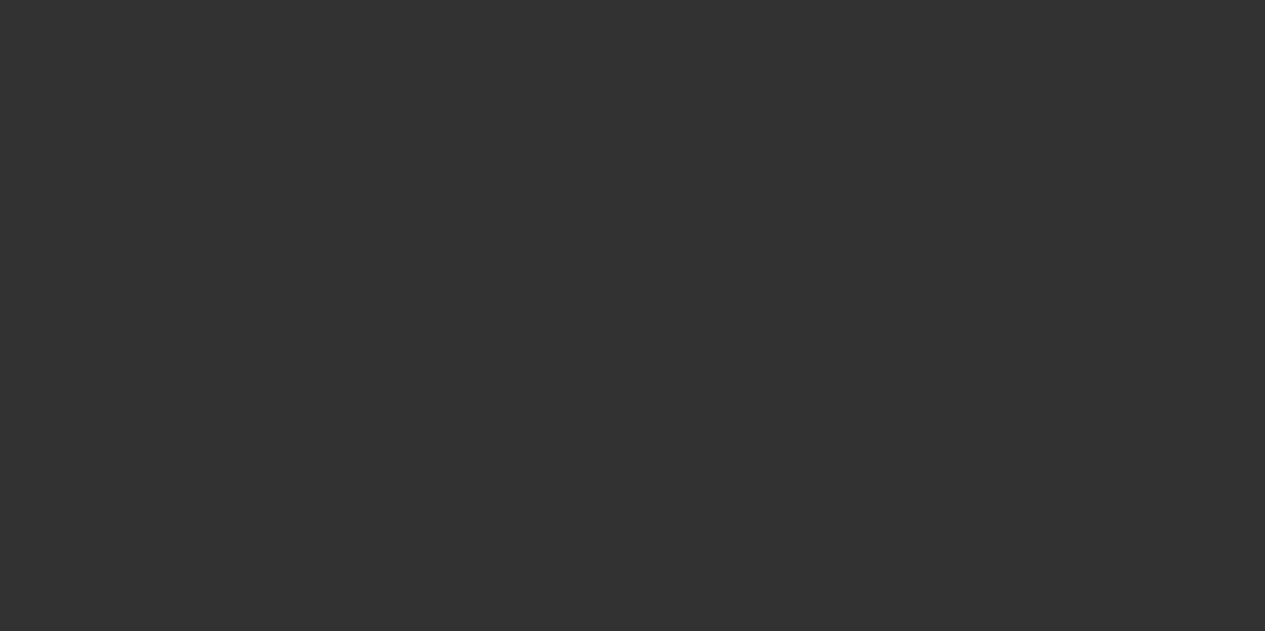 select on "4" 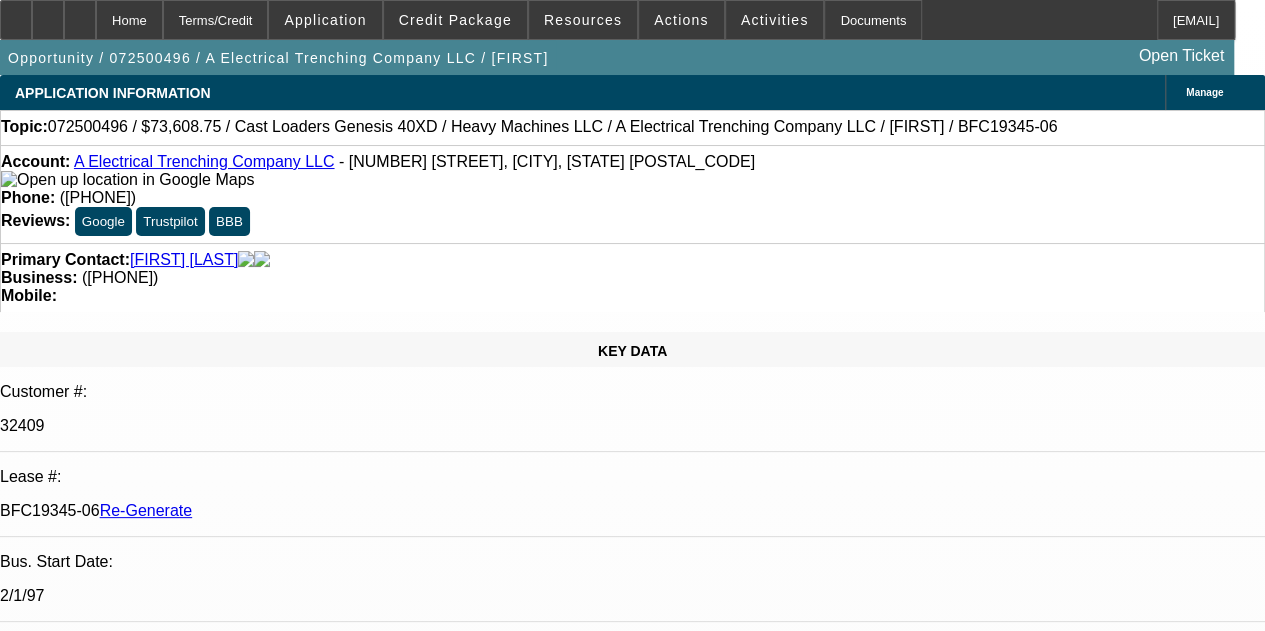 select on "0" 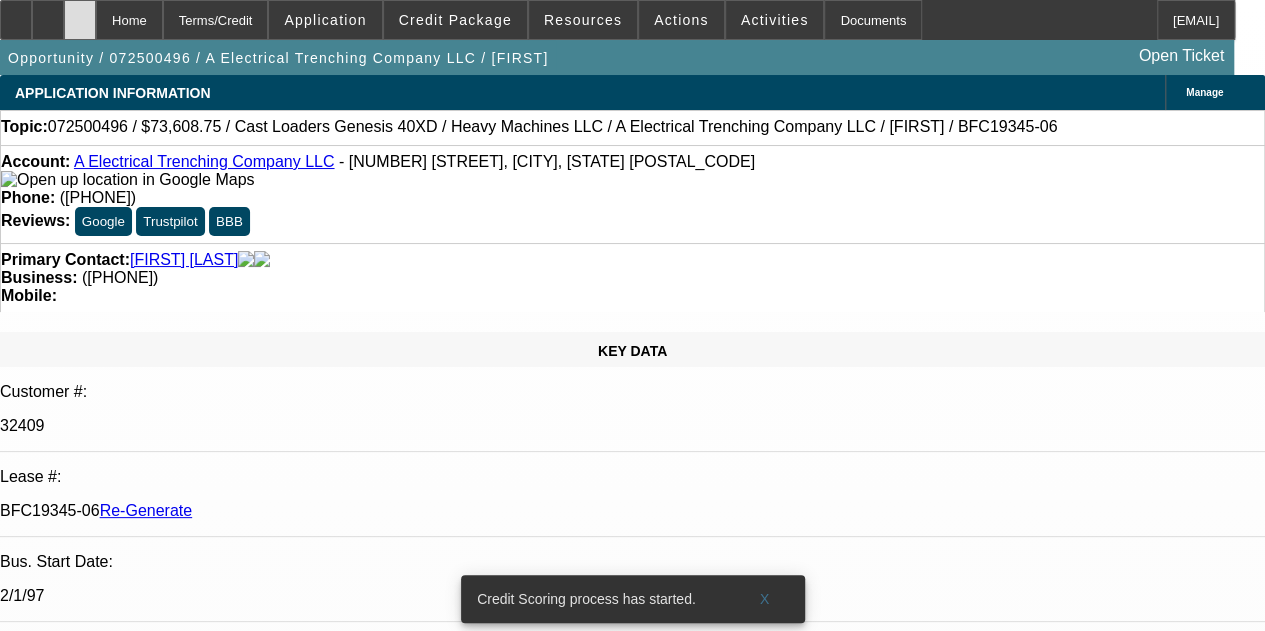 click at bounding box center (80, 13) 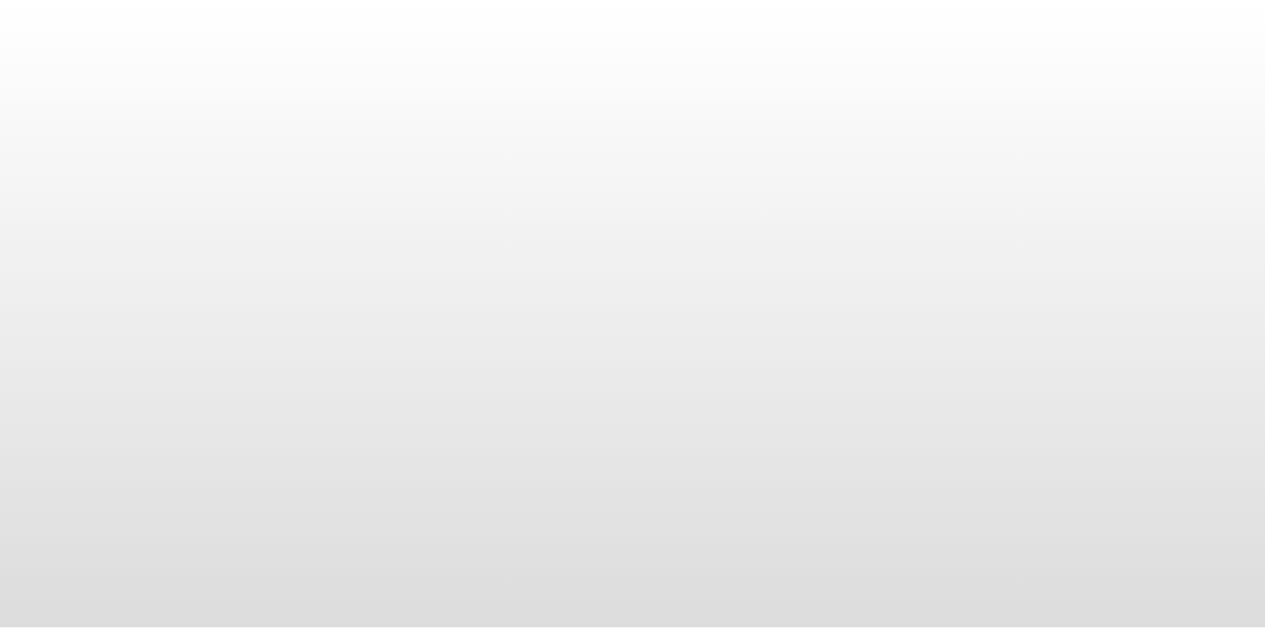 scroll, scrollTop: 0, scrollLeft: 0, axis: both 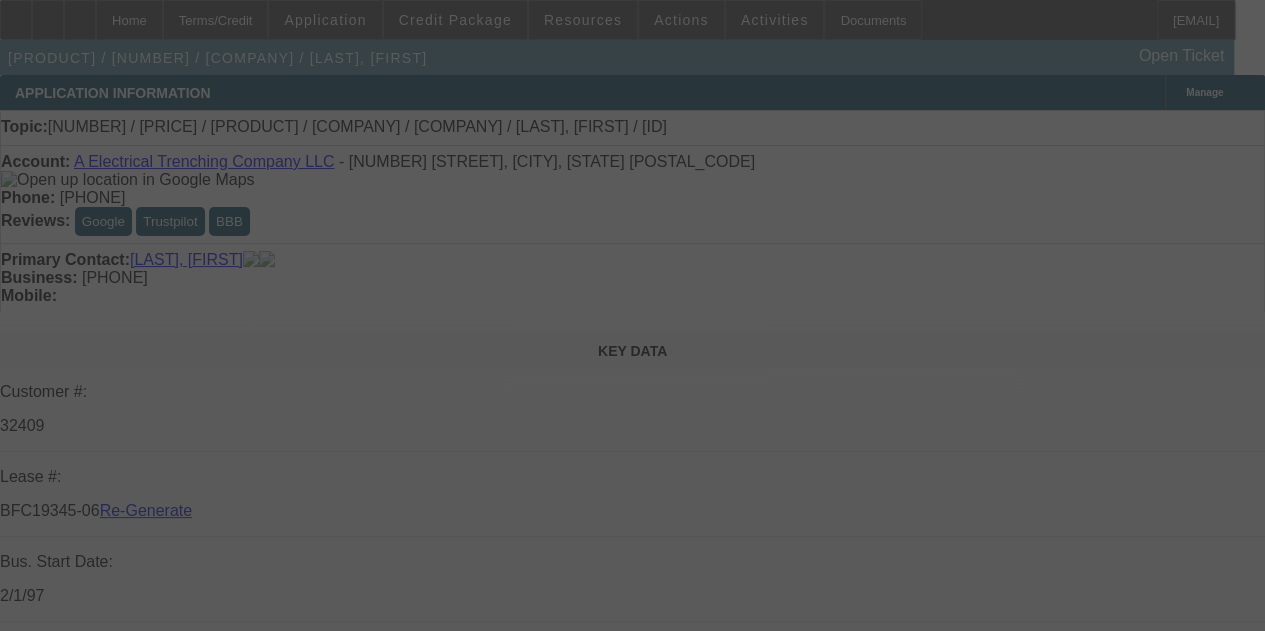 select on "4" 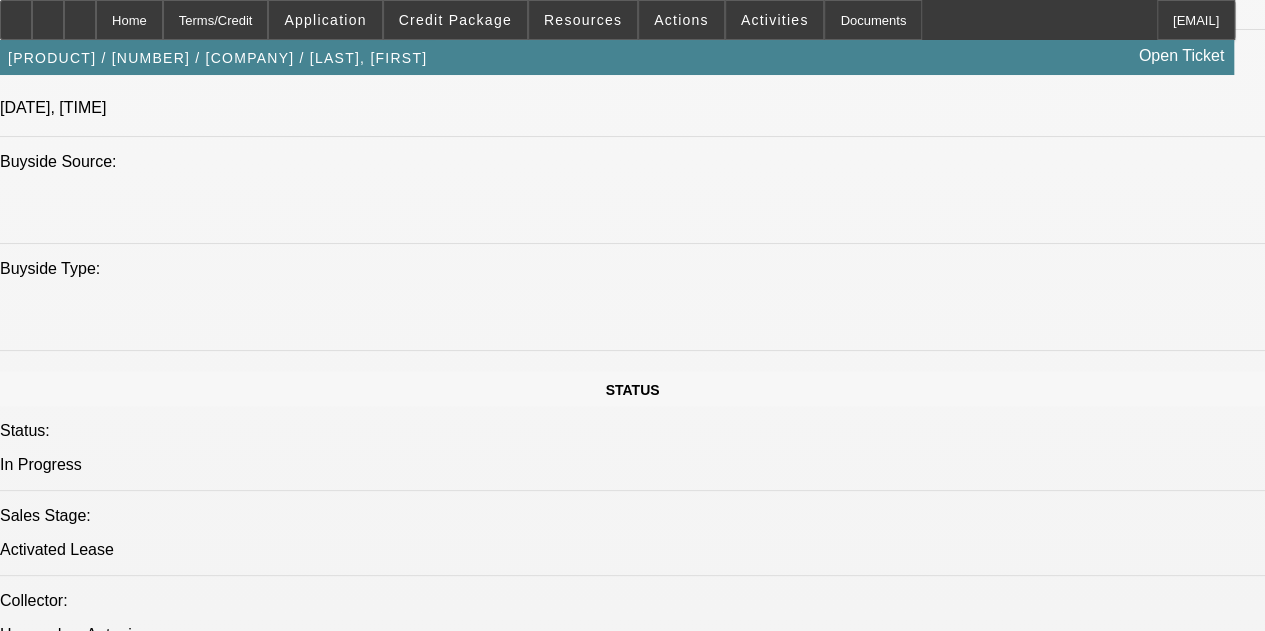 select on "0" 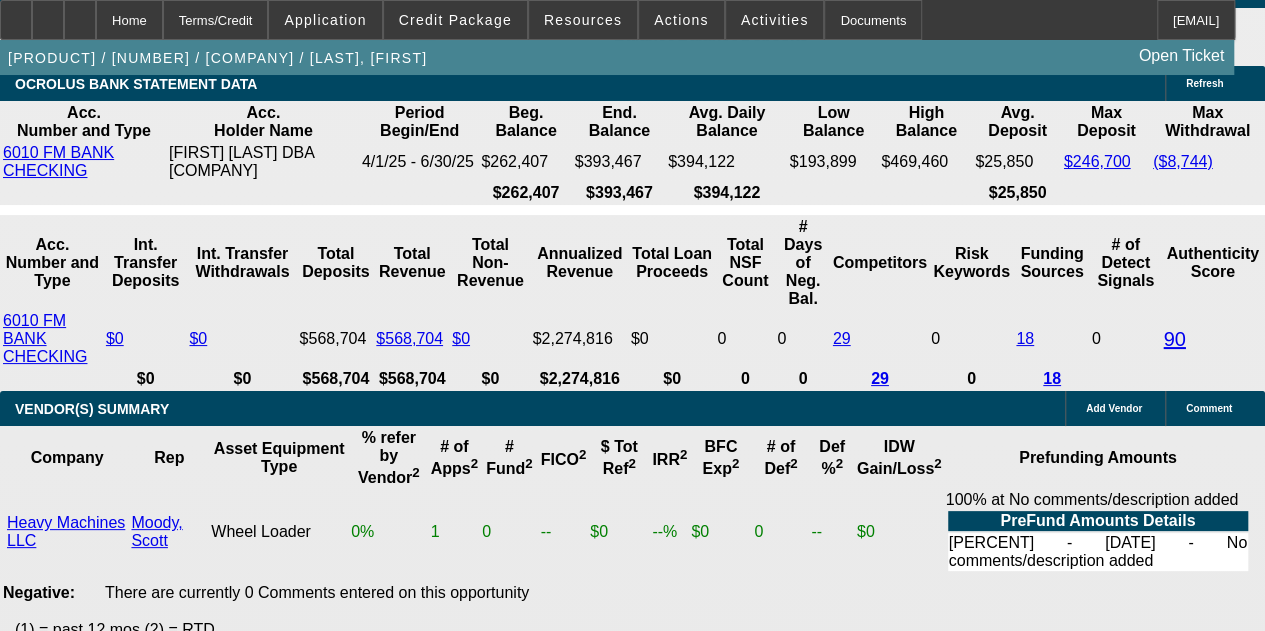 scroll, scrollTop: 4506, scrollLeft: 0, axis: vertical 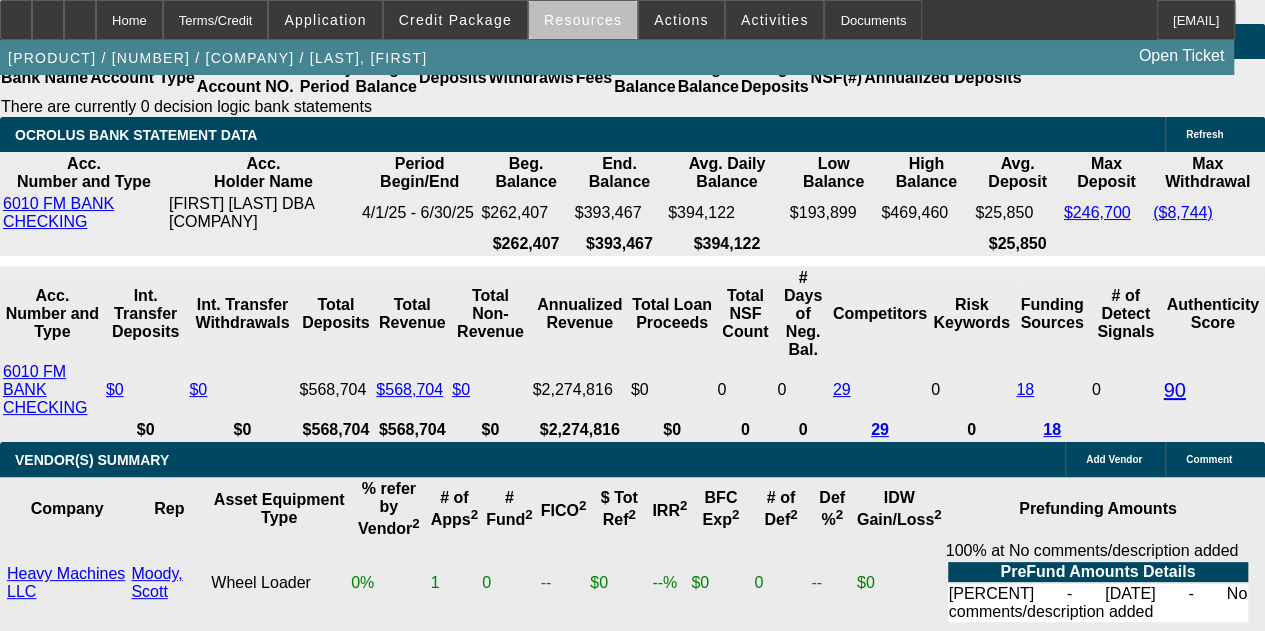 click on "Resources" at bounding box center (583, 20) 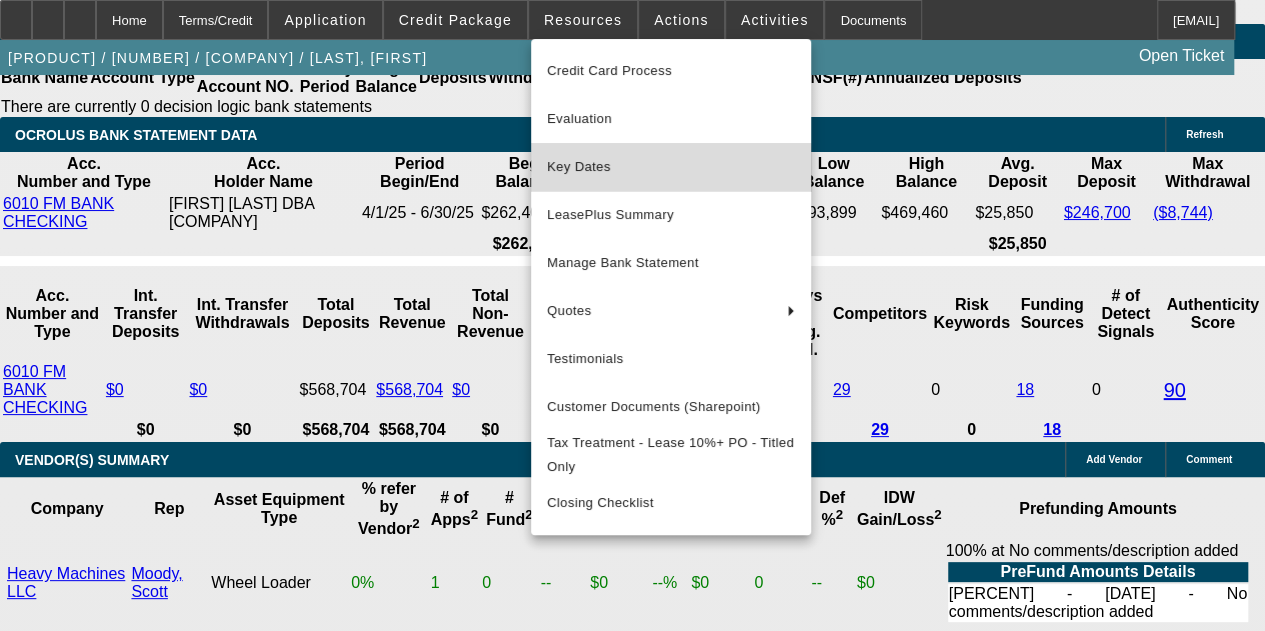 click on "Key Dates" at bounding box center (671, 167) 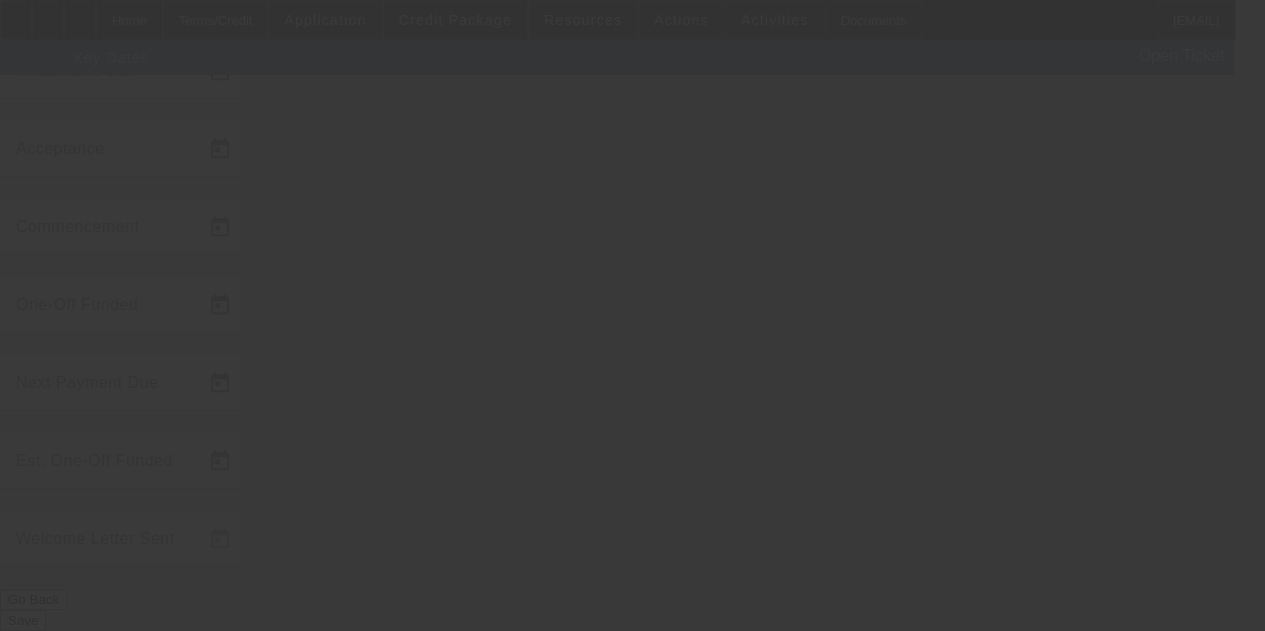 scroll, scrollTop: 0, scrollLeft: 0, axis: both 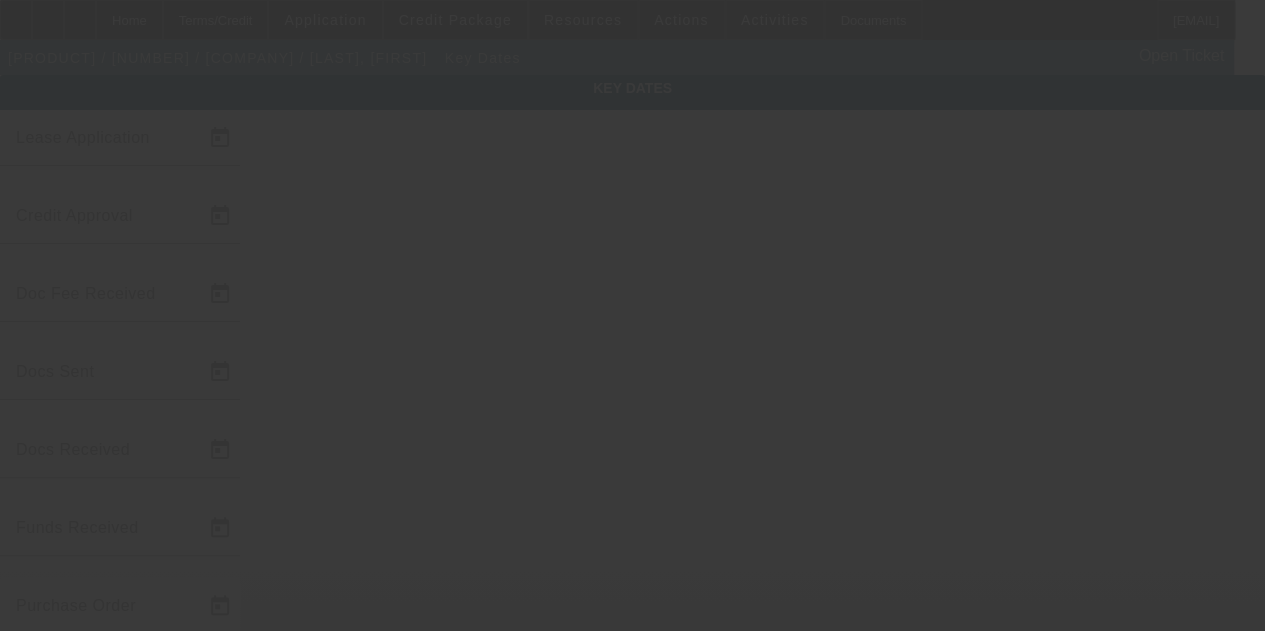 type on "7/22/2025" 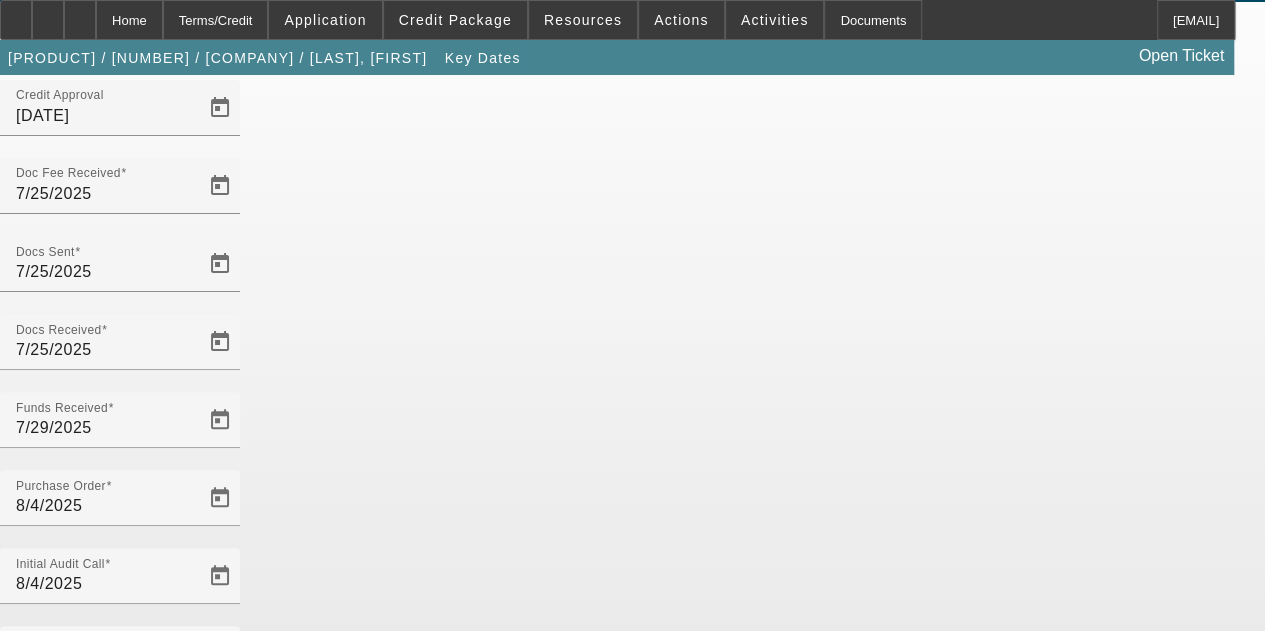 scroll, scrollTop: 130, scrollLeft: 0, axis: vertical 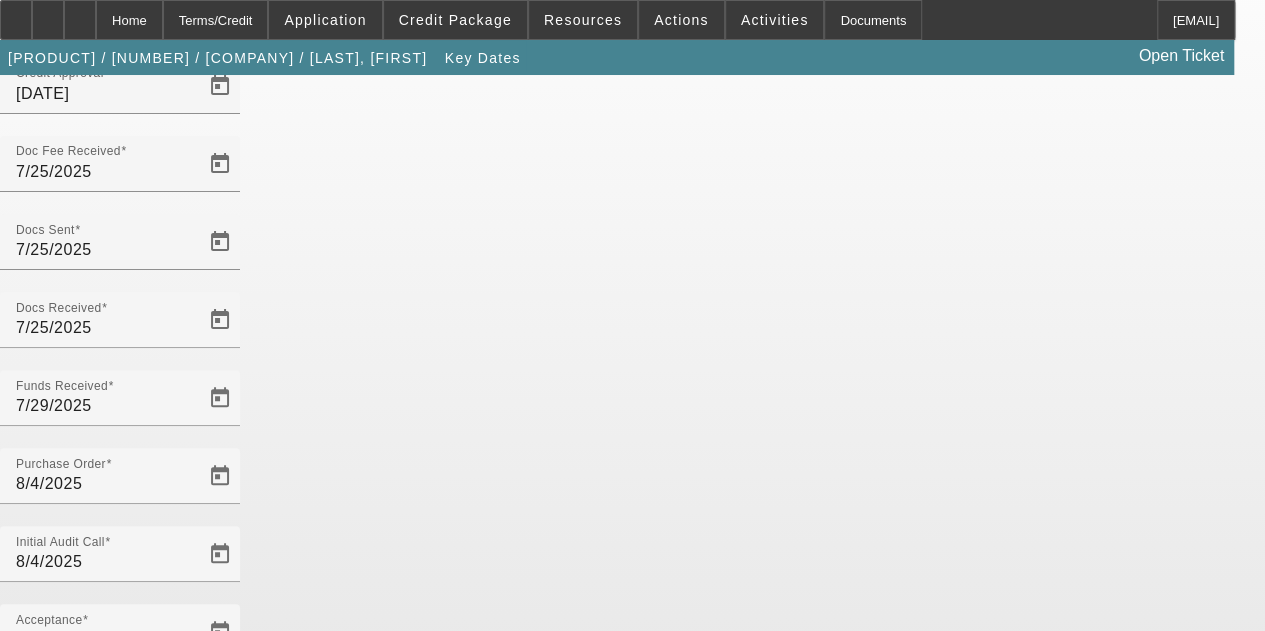 click 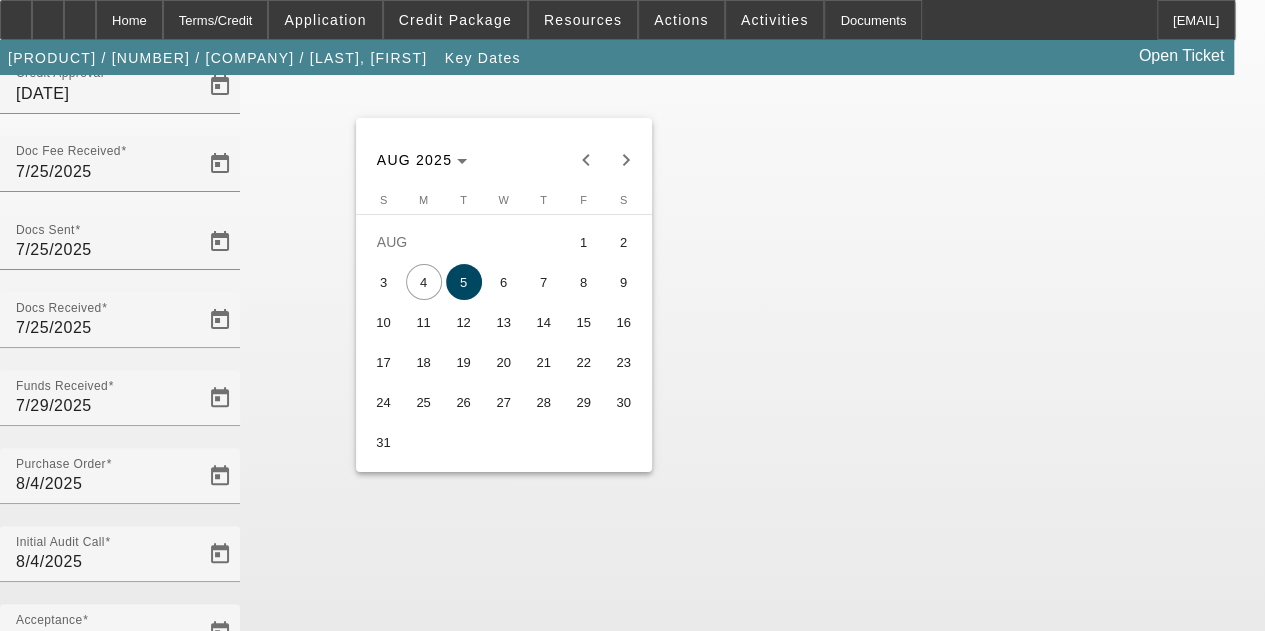 click on "15" at bounding box center [584, 322] 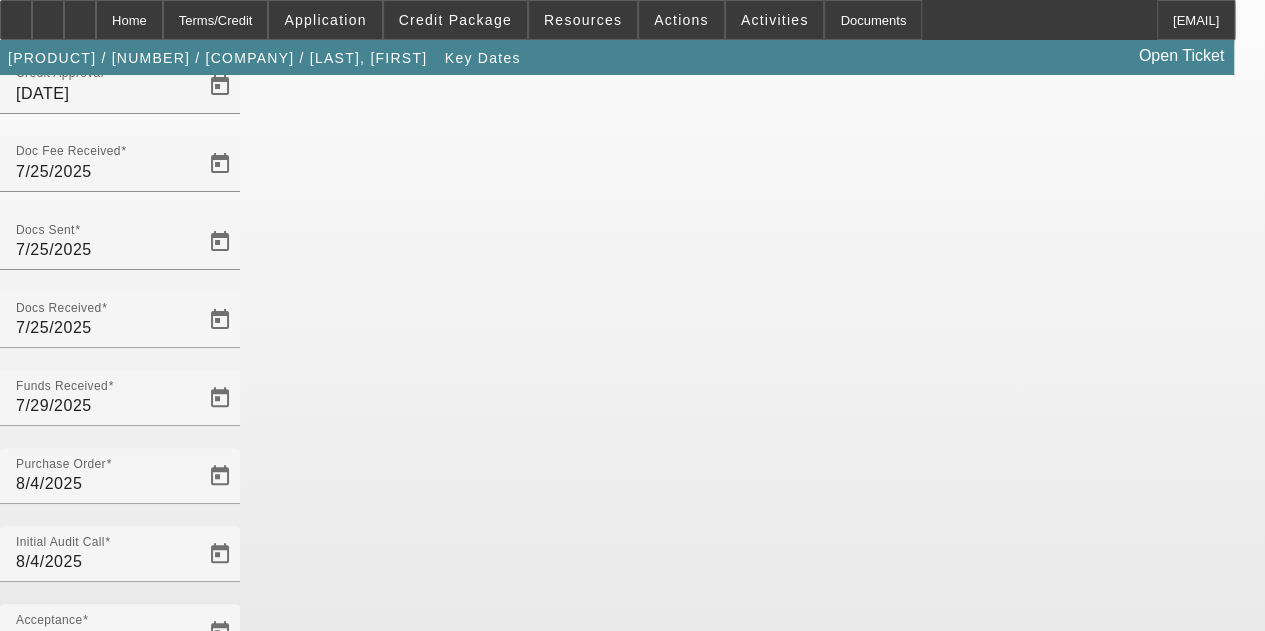 click on "Save" 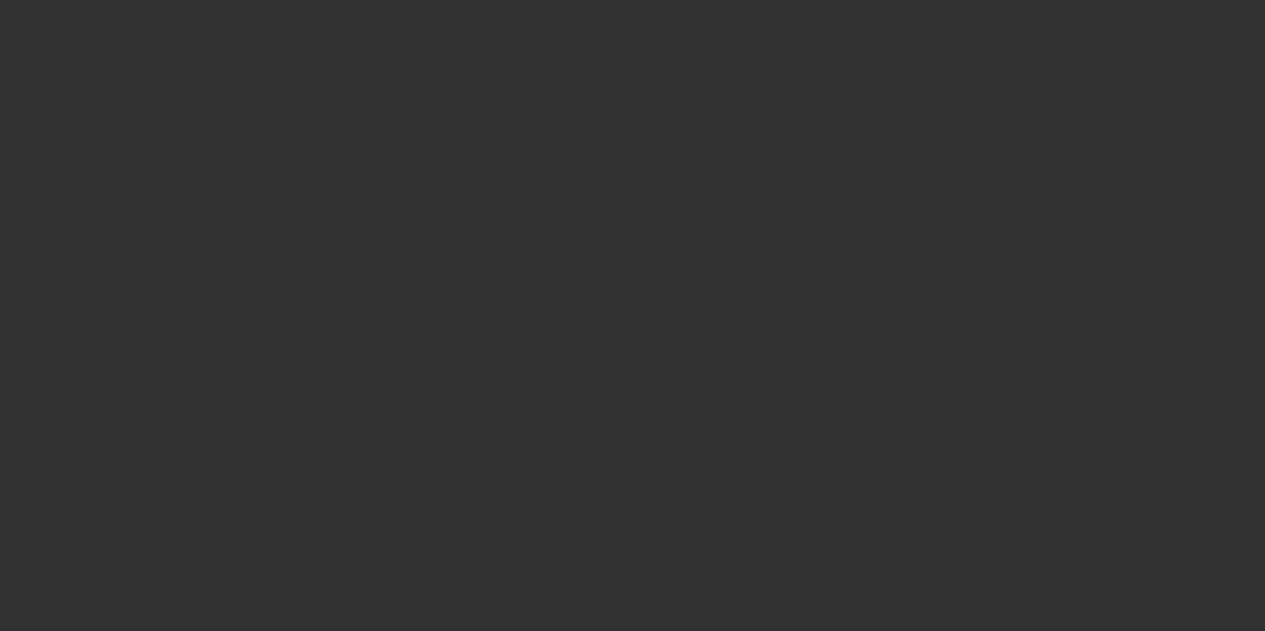 scroll, scrollTop: 0, scrollLeft: 0, axis: both 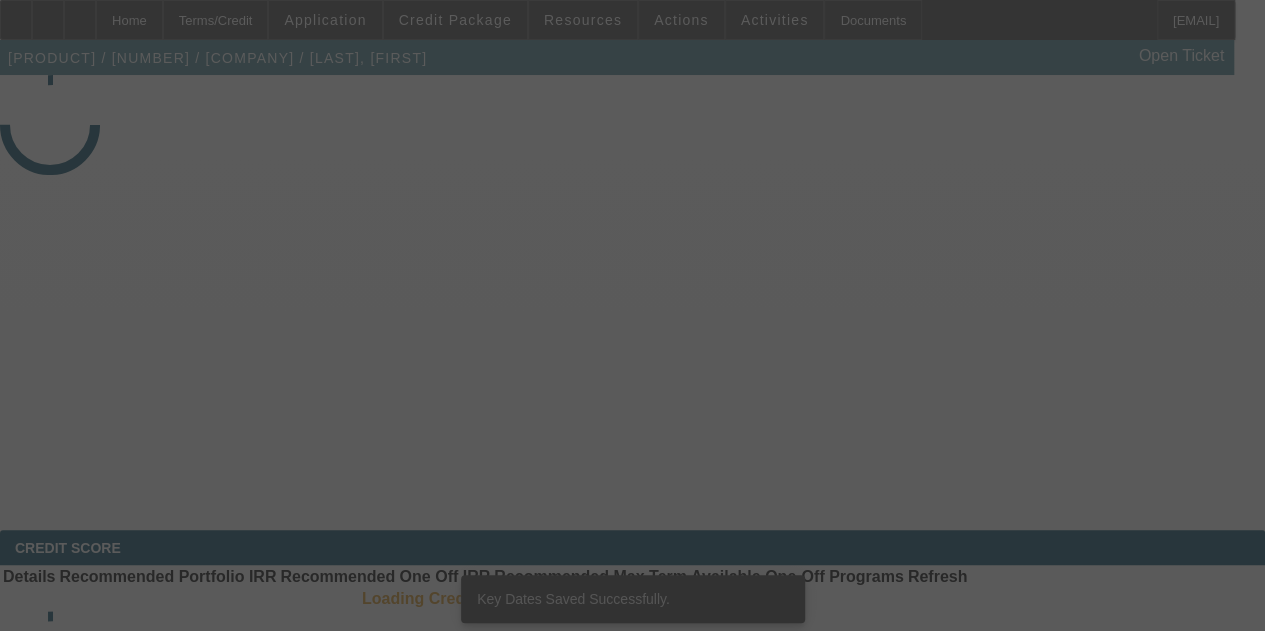 select on "4" 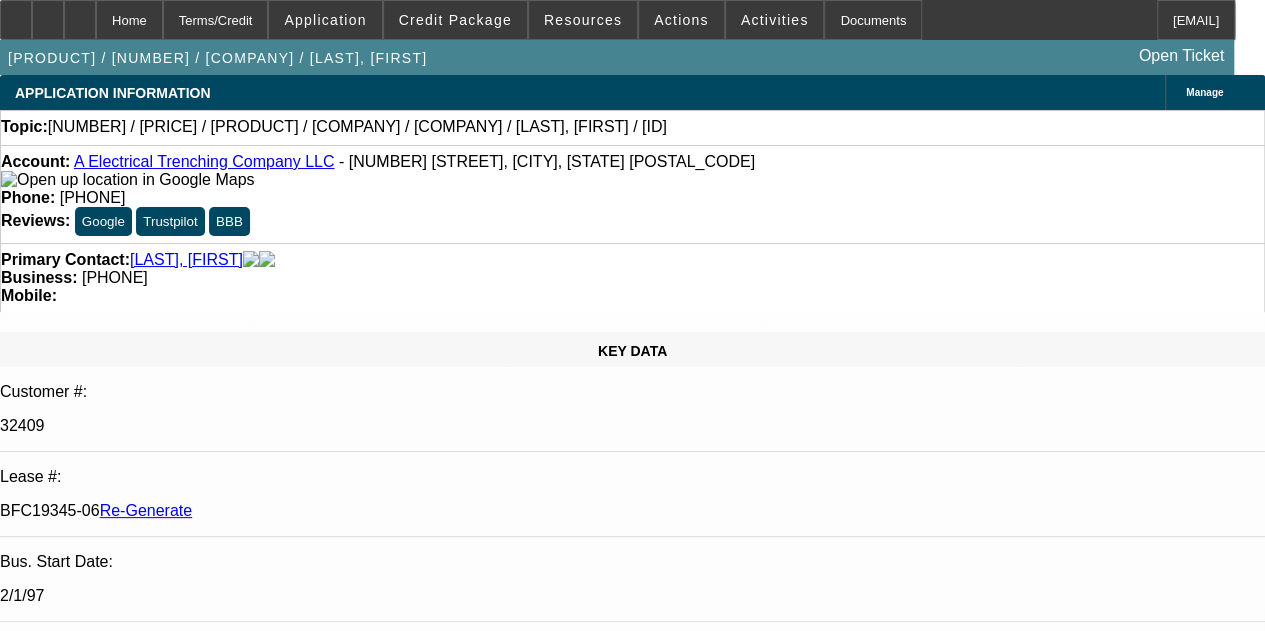 select on "0" 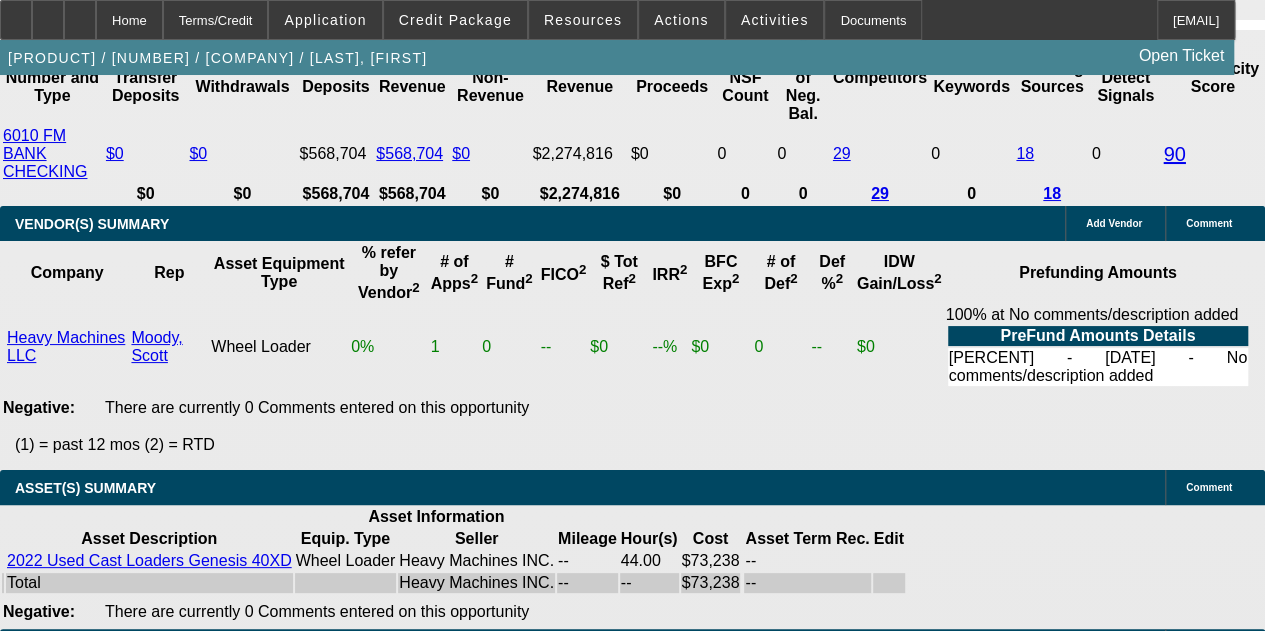 scroll, scrollTop: 4778, scrollLeft: 0, axis: vertical 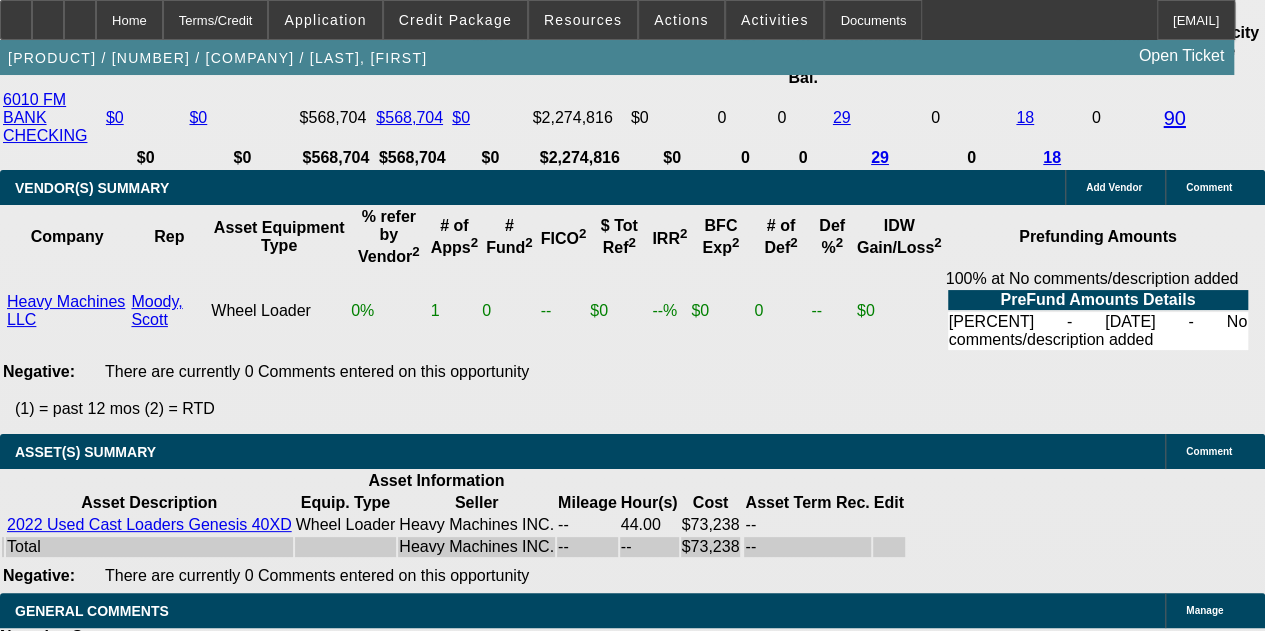 click on "Financial Pacific Leasing, Inc." 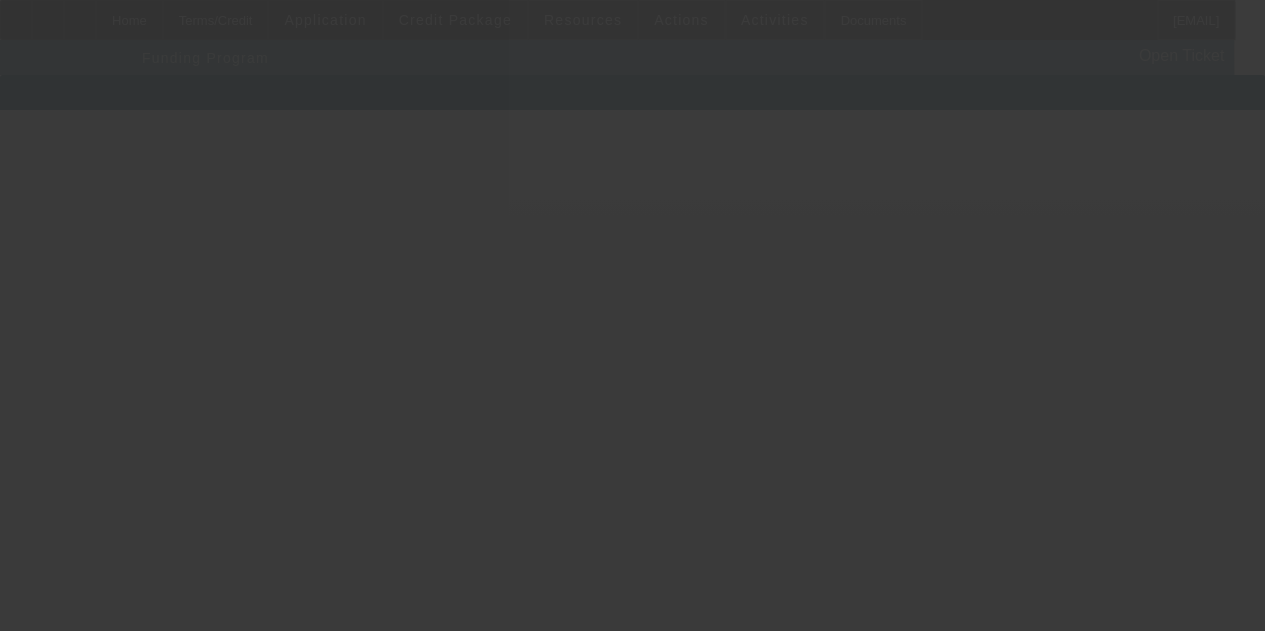 scroll, scrollTop: 0, scrollLeft: 0, axis: both 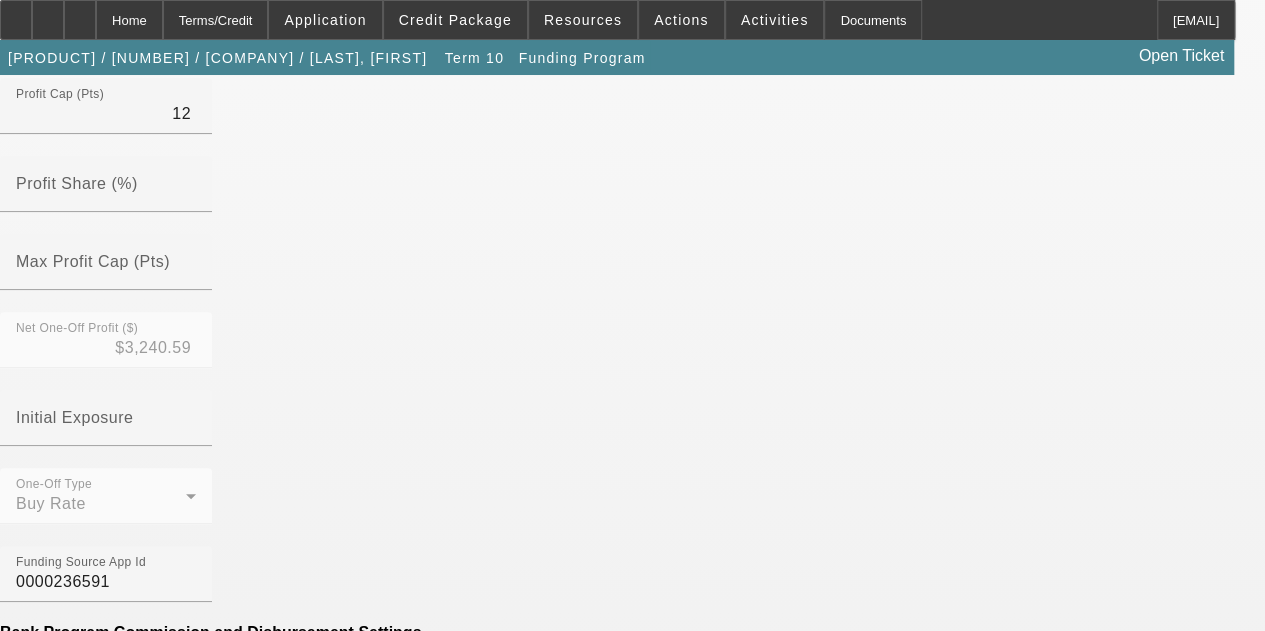 click on "Yes" at bounding box center (101, 1536) 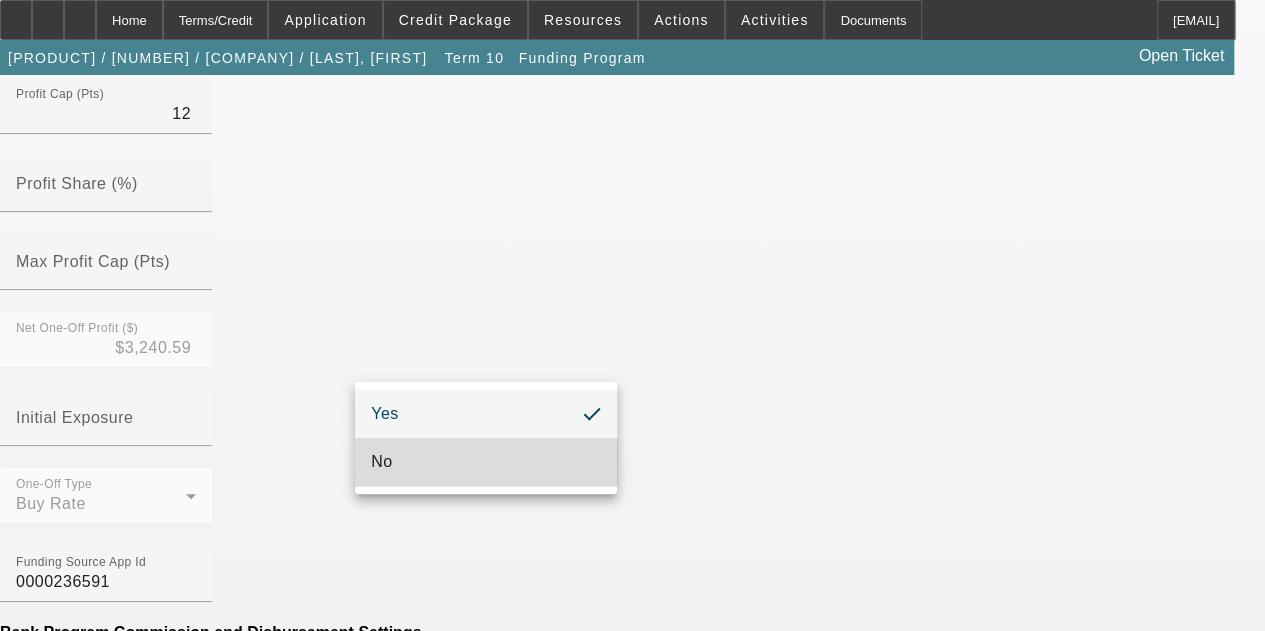 click on "No" at bounding box center (381, 462) 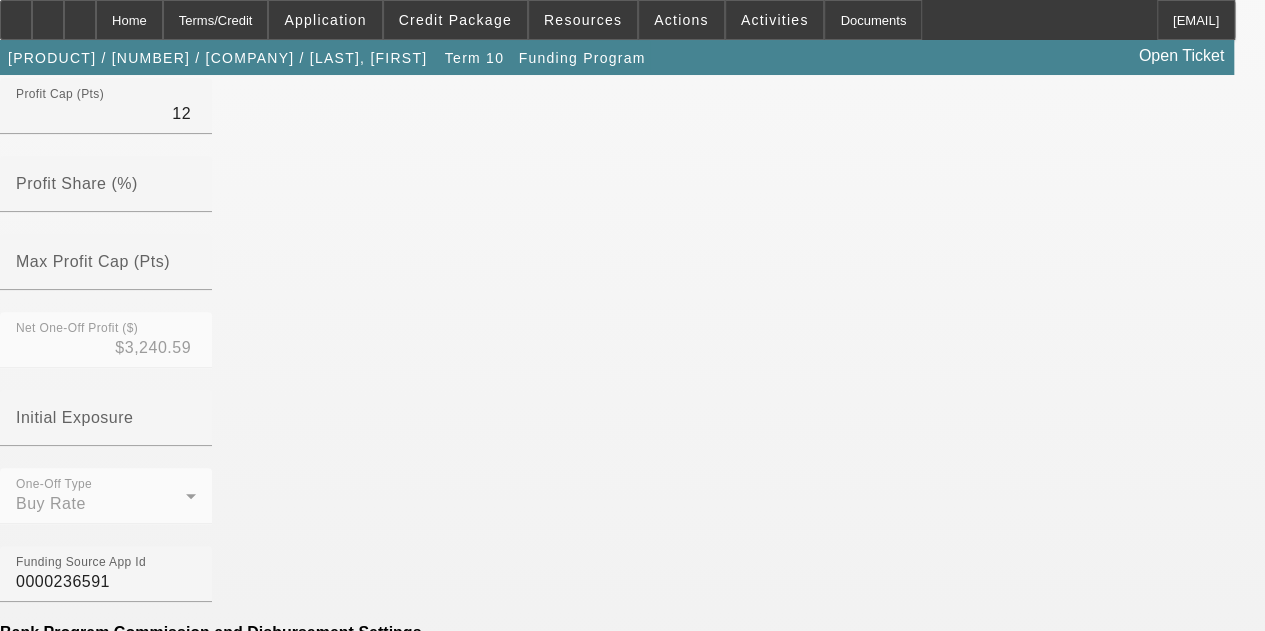 click on "Generate Disbursement Sheet" at bounding box center (108, 1842) 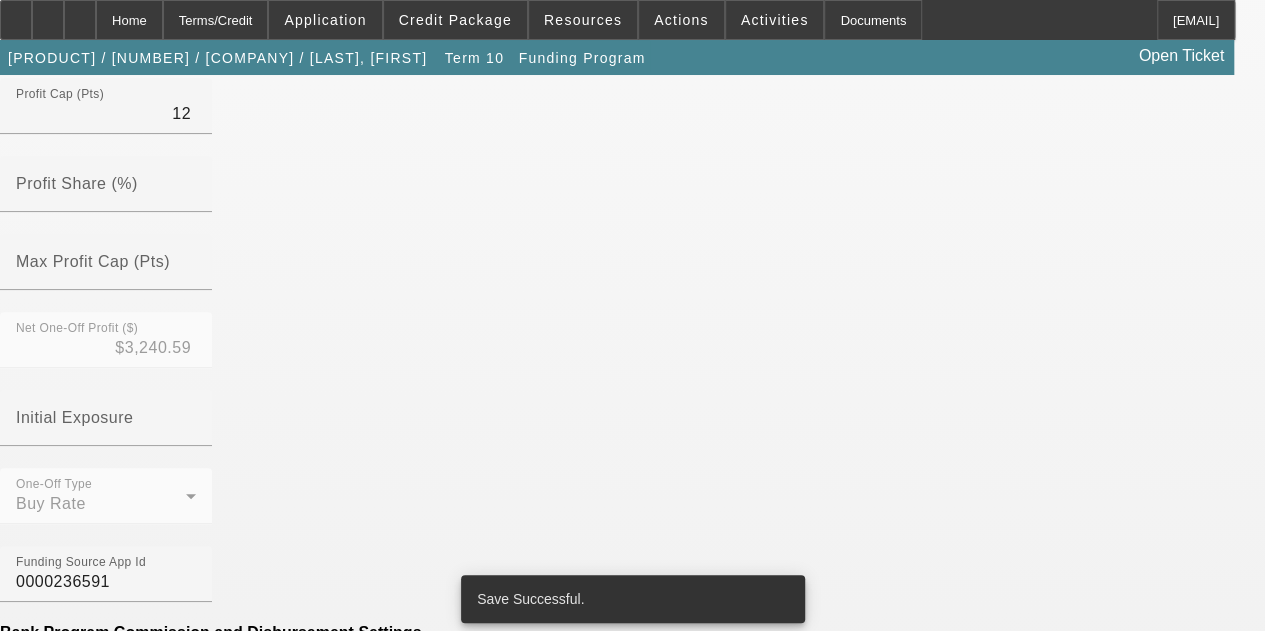 drag, startPoint x: 1263, startPoint y: 249, endPoint x: 1261, endPoint y: 324, distance: 75.026665 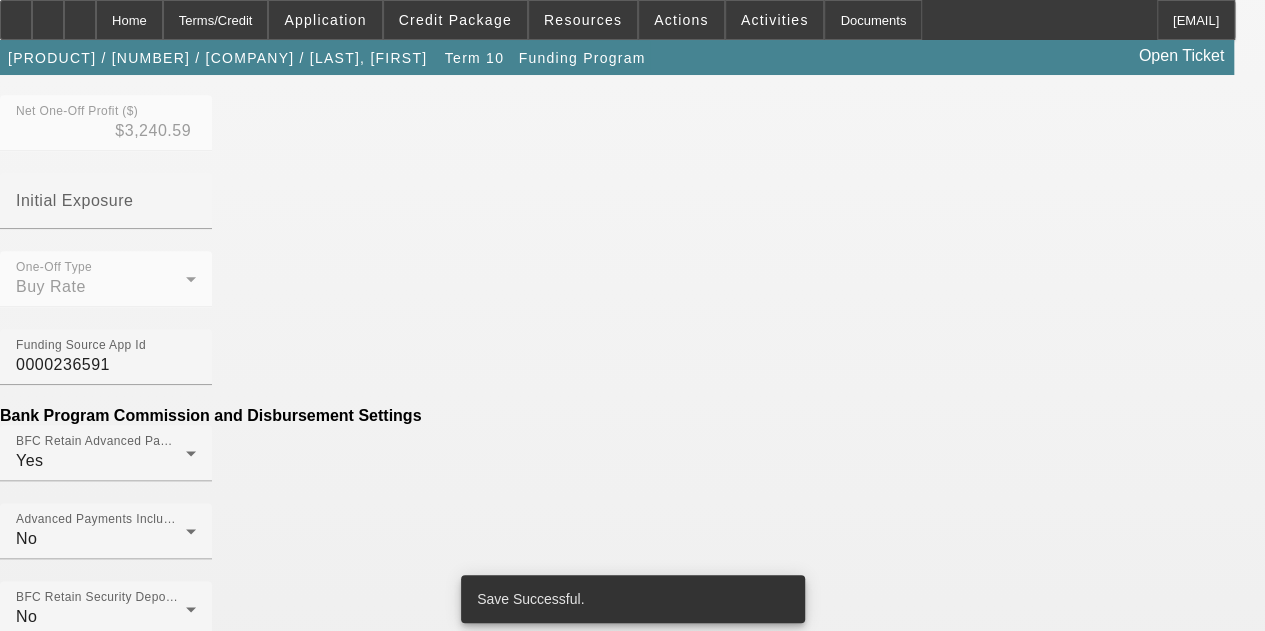 scroll, scrollTop: 988, scrollLeft: 0, axis: vertical 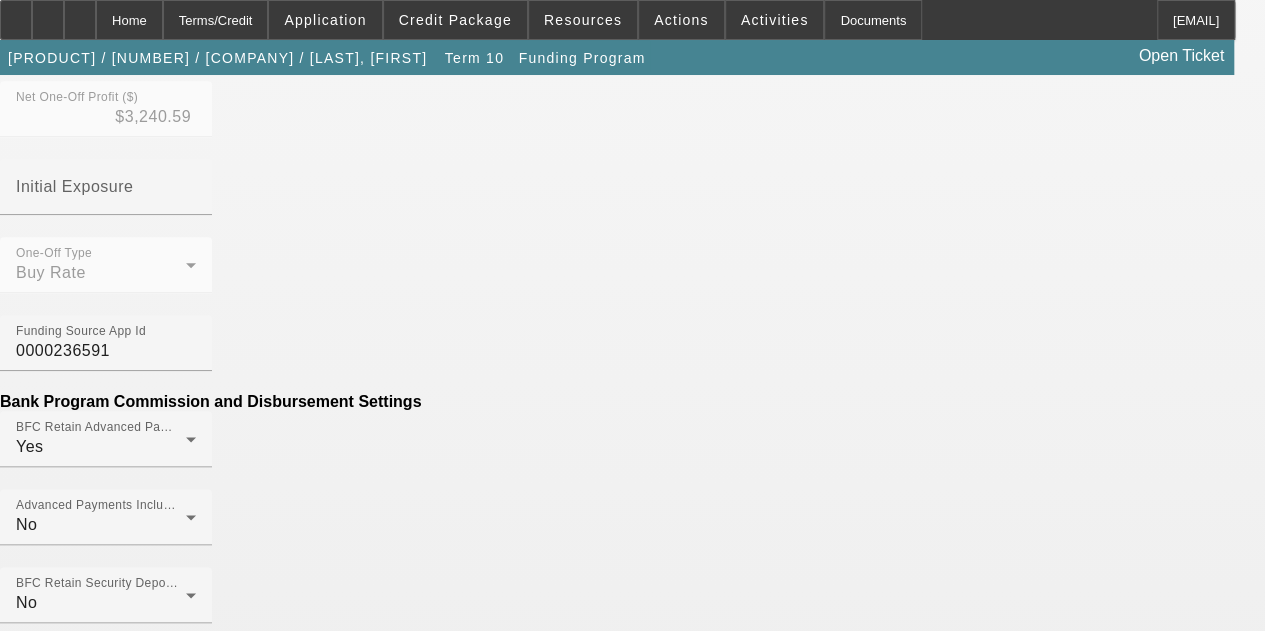 click on "Funding Source Miscellaneous Fees
Amount
$225.00
Description
Documentation Fee
Add Miscellaneous Fee" at bounding box center [632, 1817] 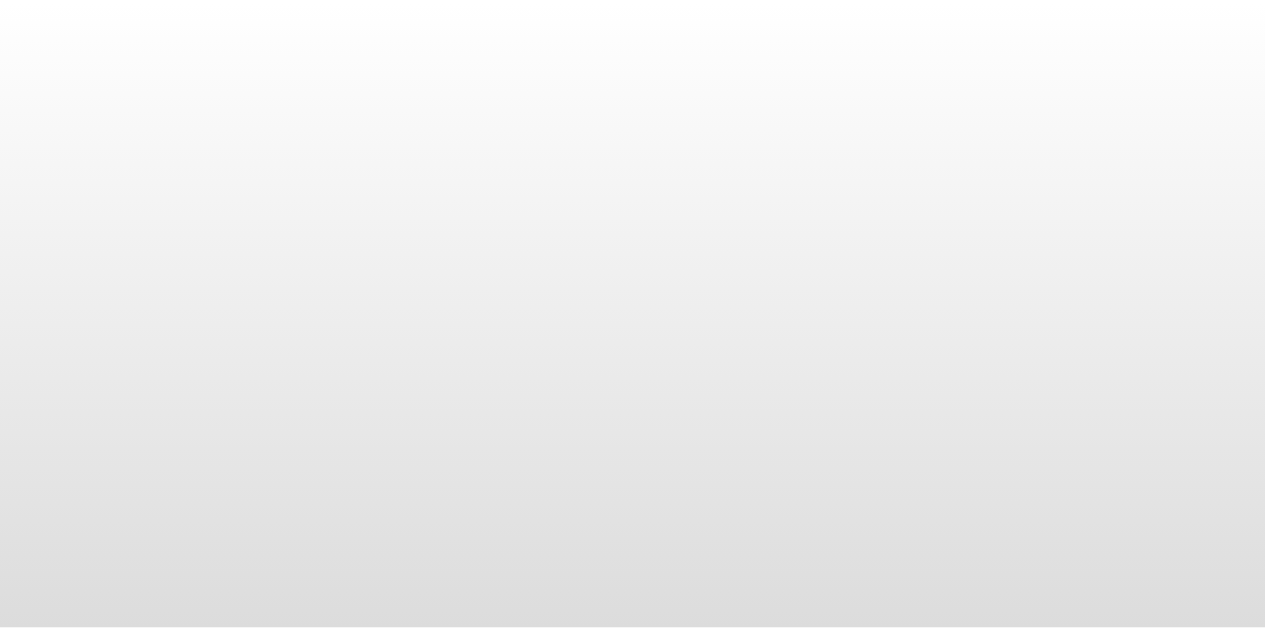 scroll, scrollTop: 0, scrollLeft: 0, axis: both 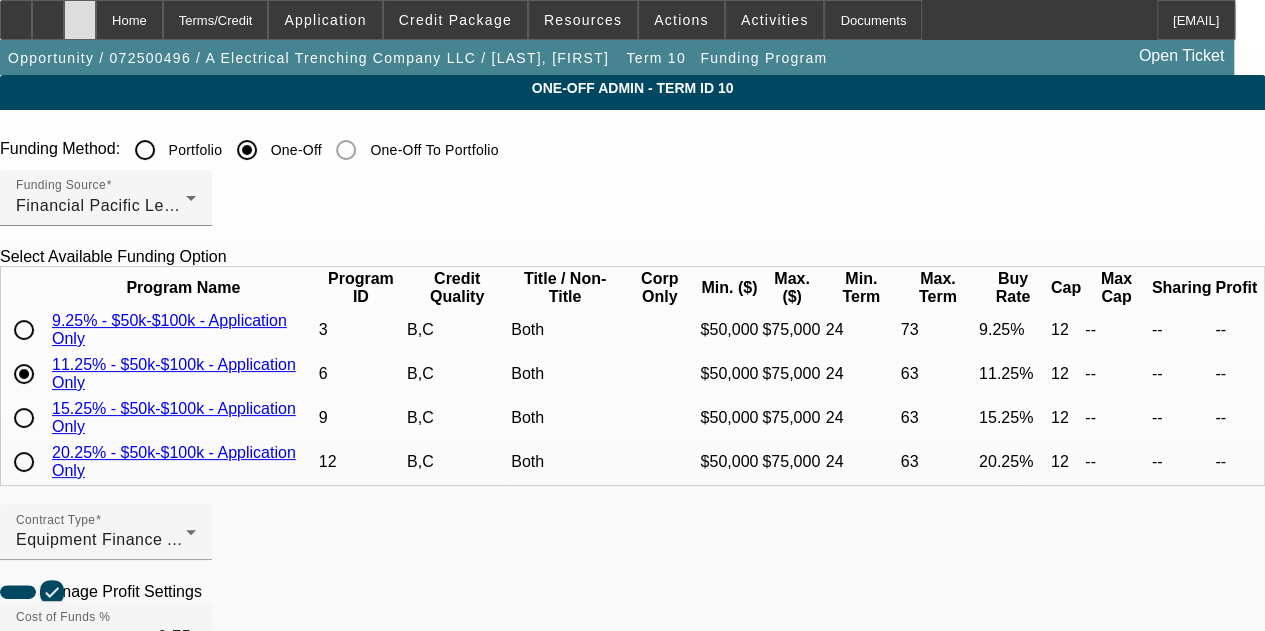 click at bounding box center (80, 13) 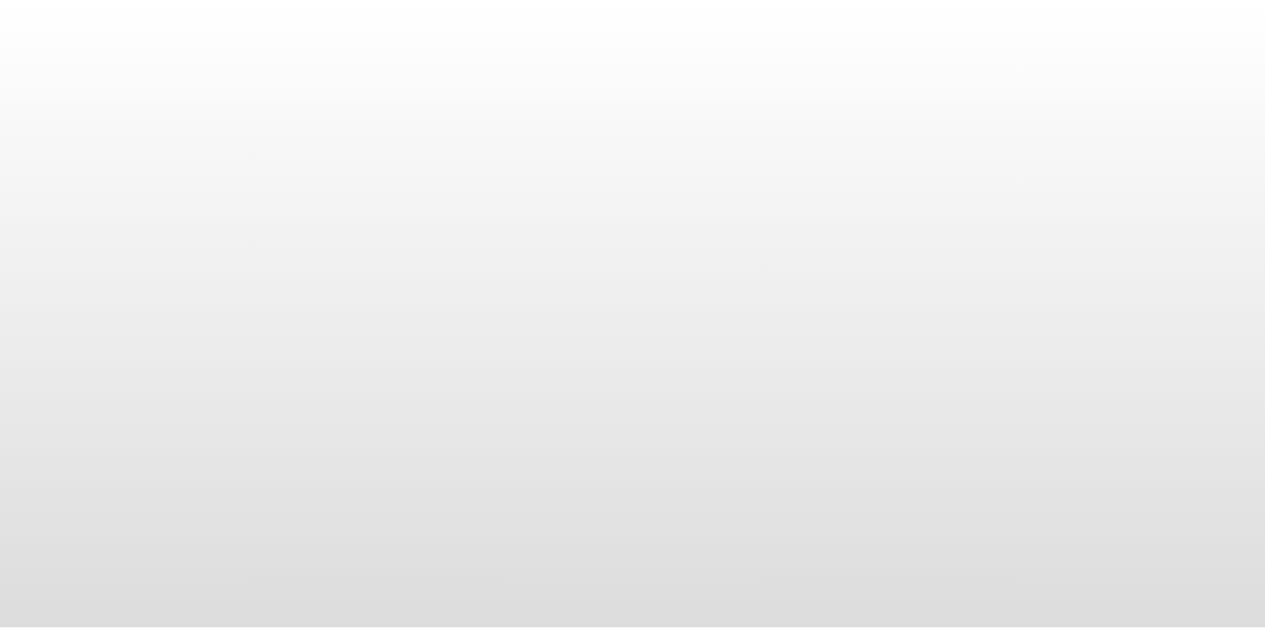 scroll, scrollTop: 0, scrollLeft: 0, axis: both 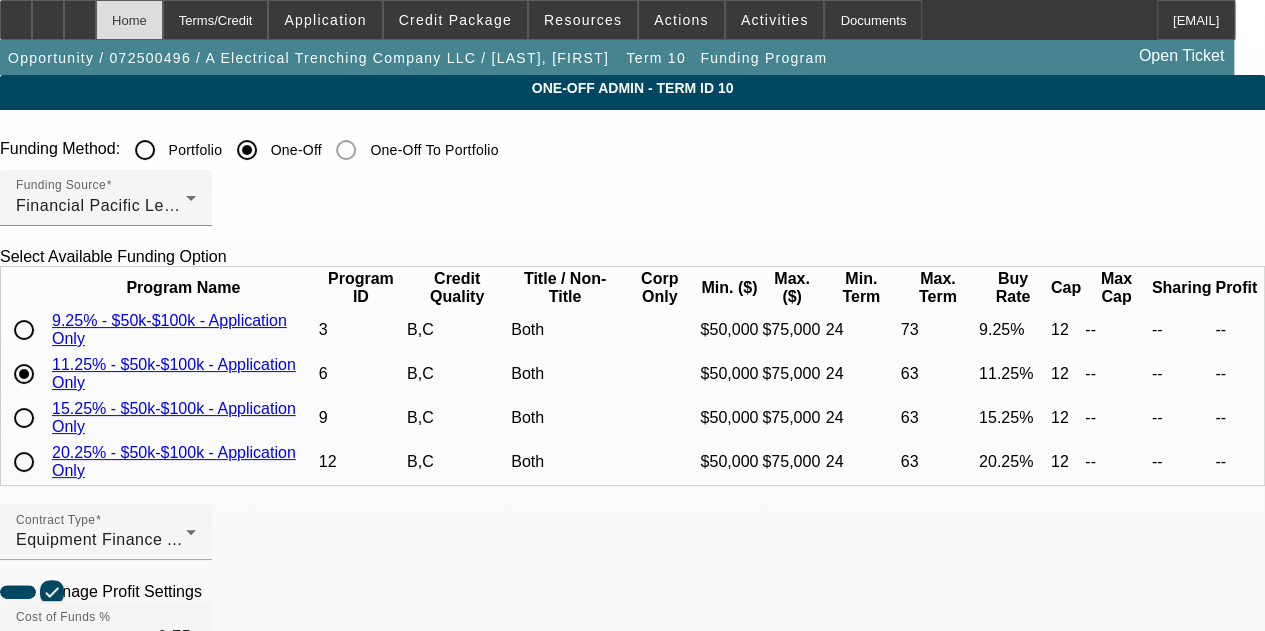 click on "Home" at bounding box center (129, 20) 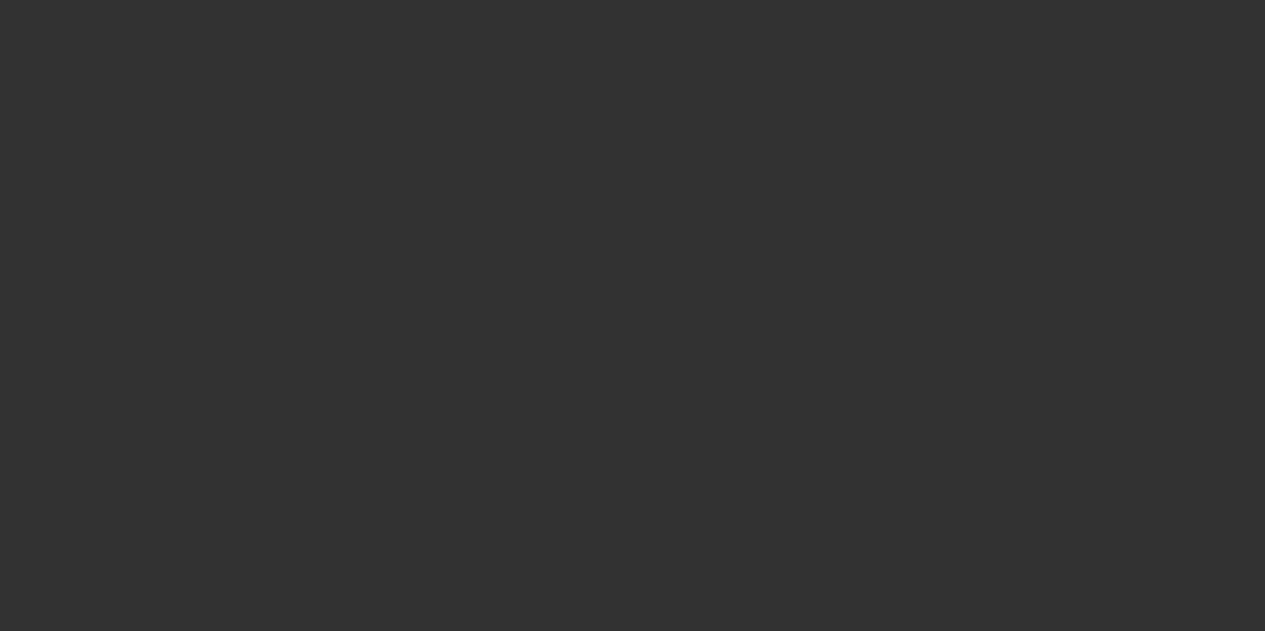 select on "4" 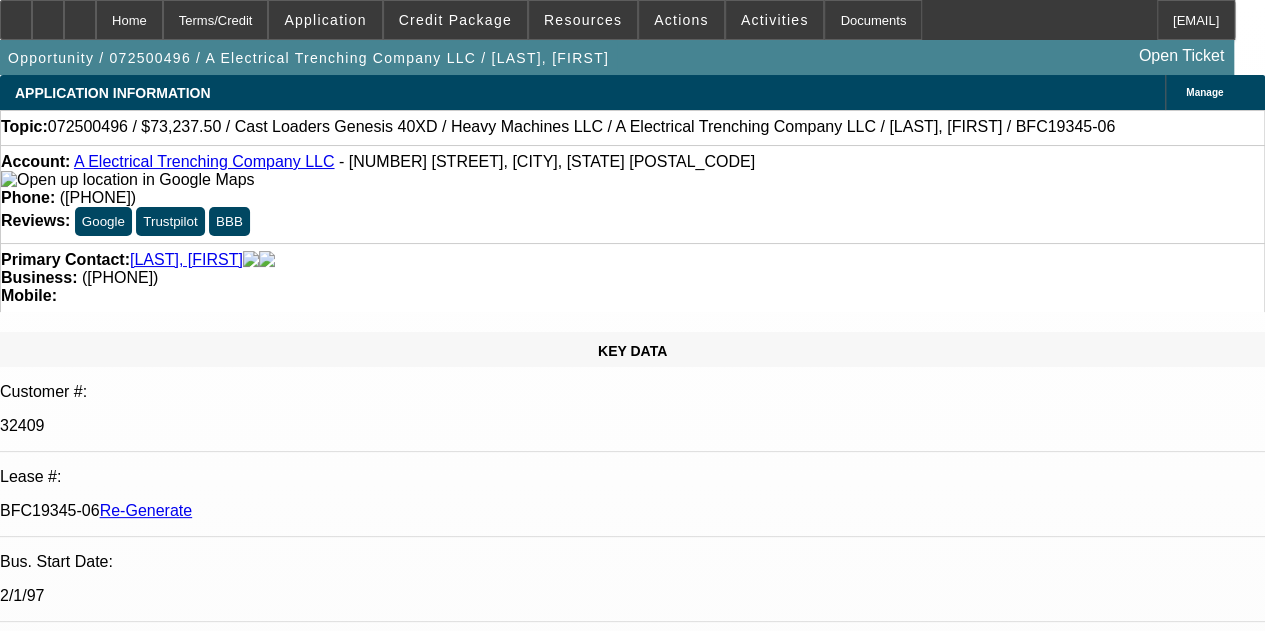 select on "0" 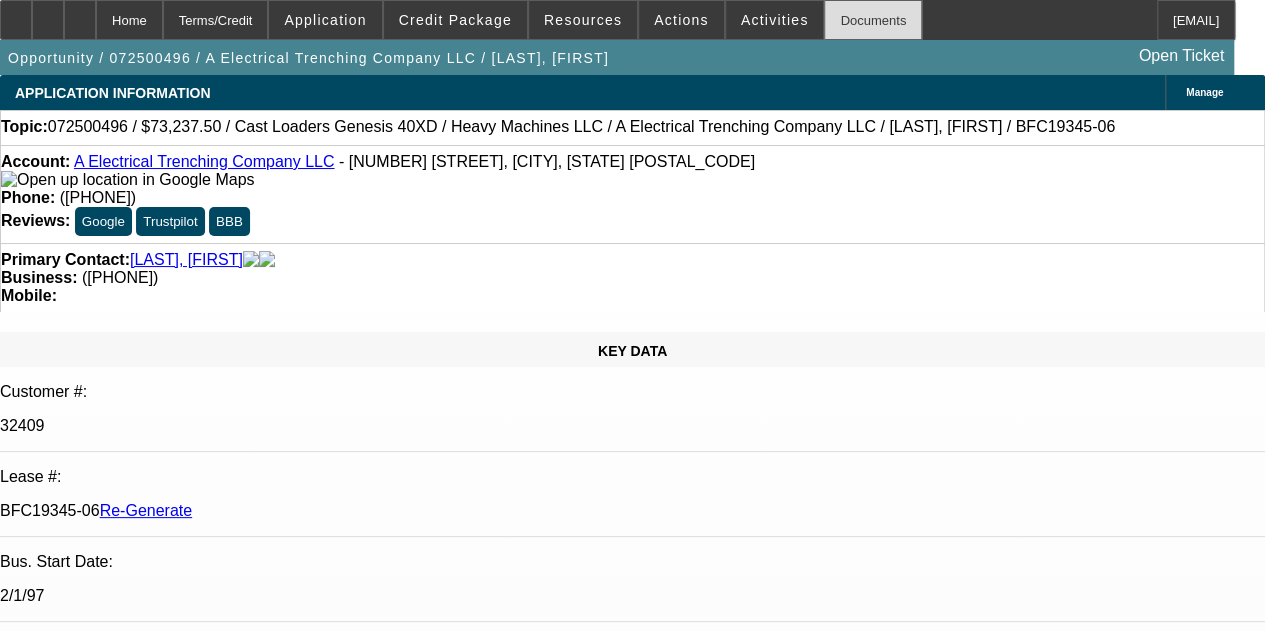 click on "Documents" at bounding box center [873, 20] 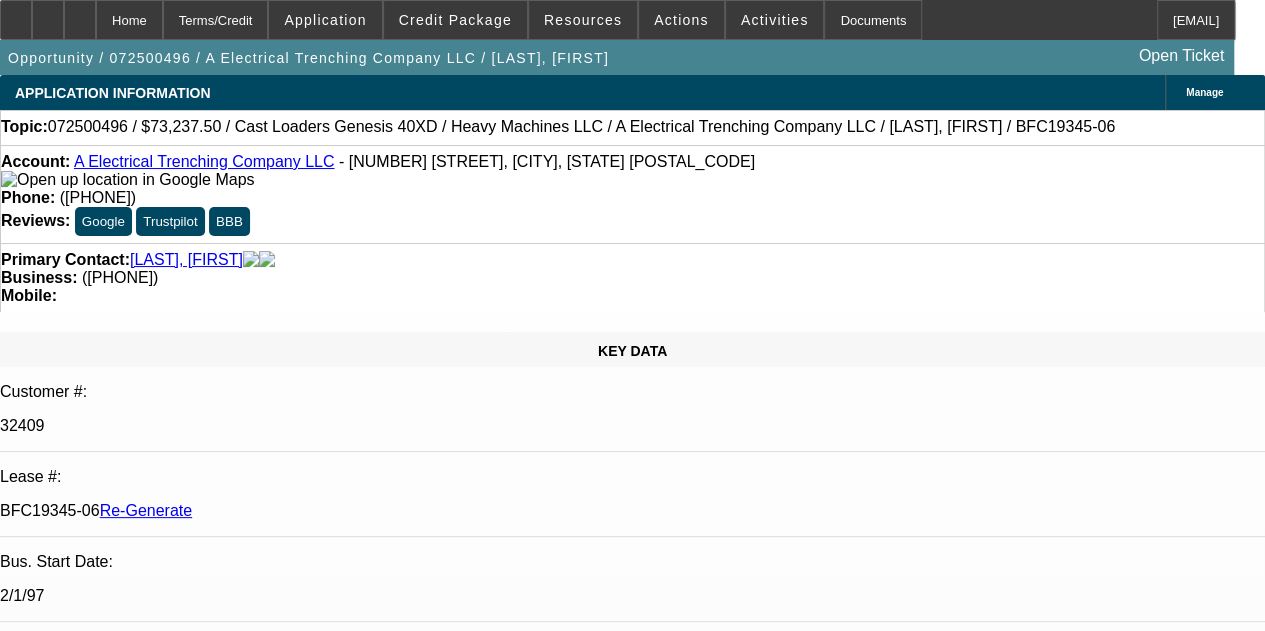 scroll, scrollTop: 120, scrollLeft: 0, axis: vertical 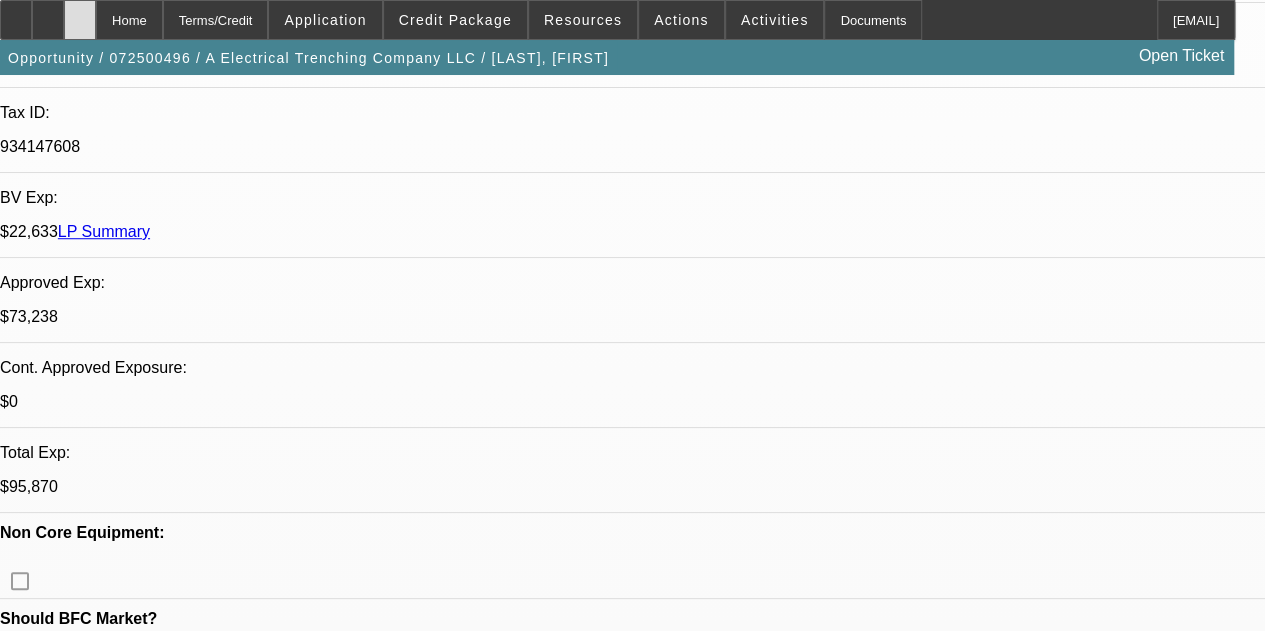 click at bounding box center [80, 13] 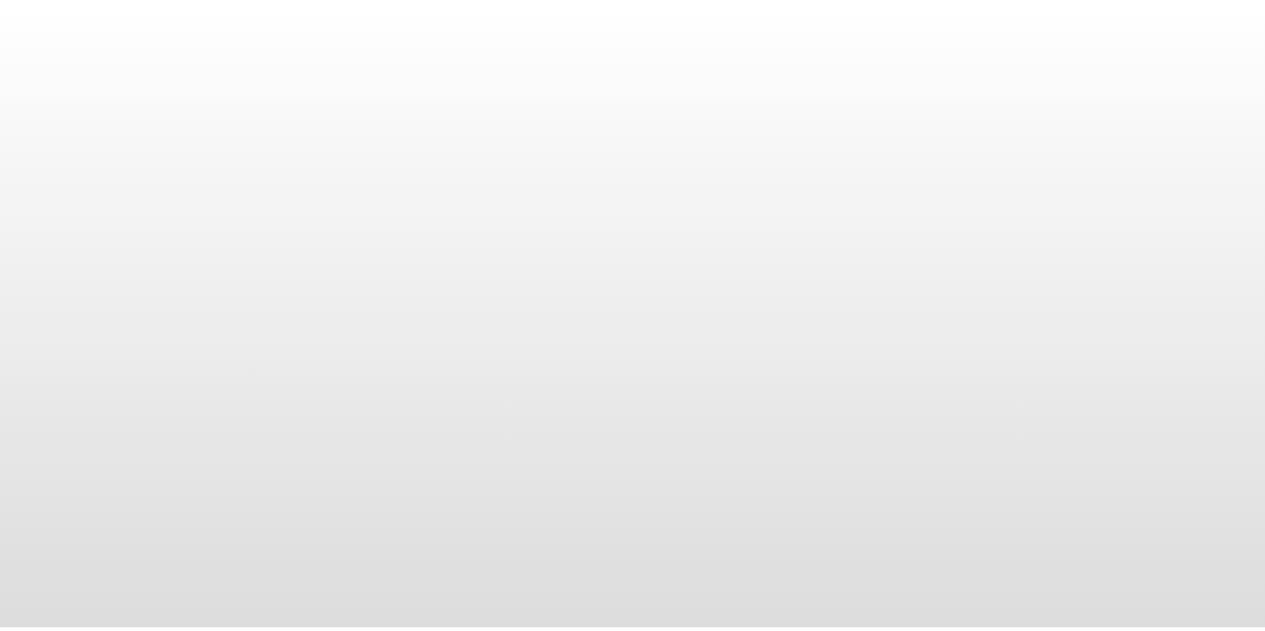 scroll, scrollTop: 0, scrollLeft: 0, axis: both 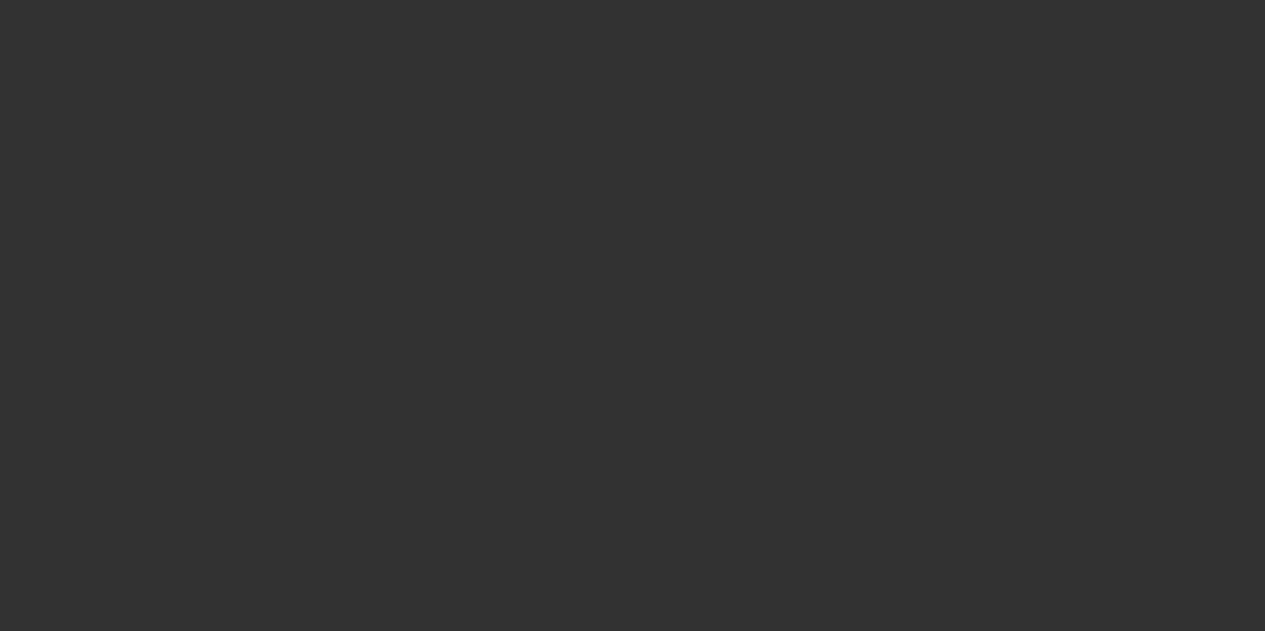 select on "4" 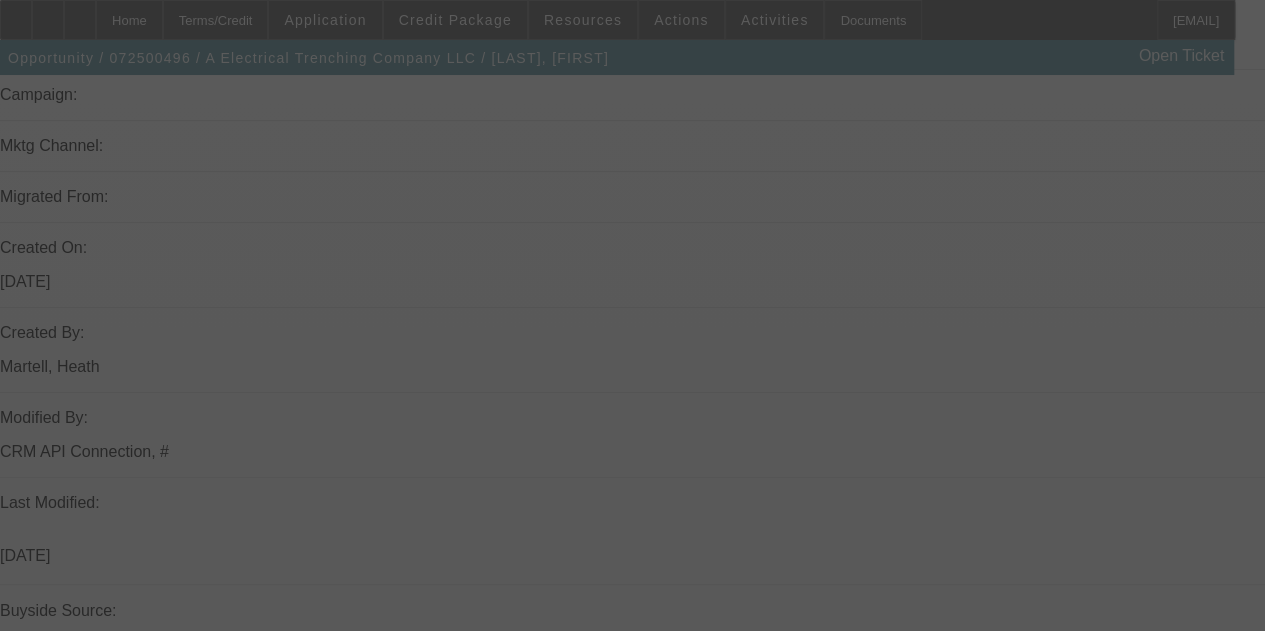 select on "0" 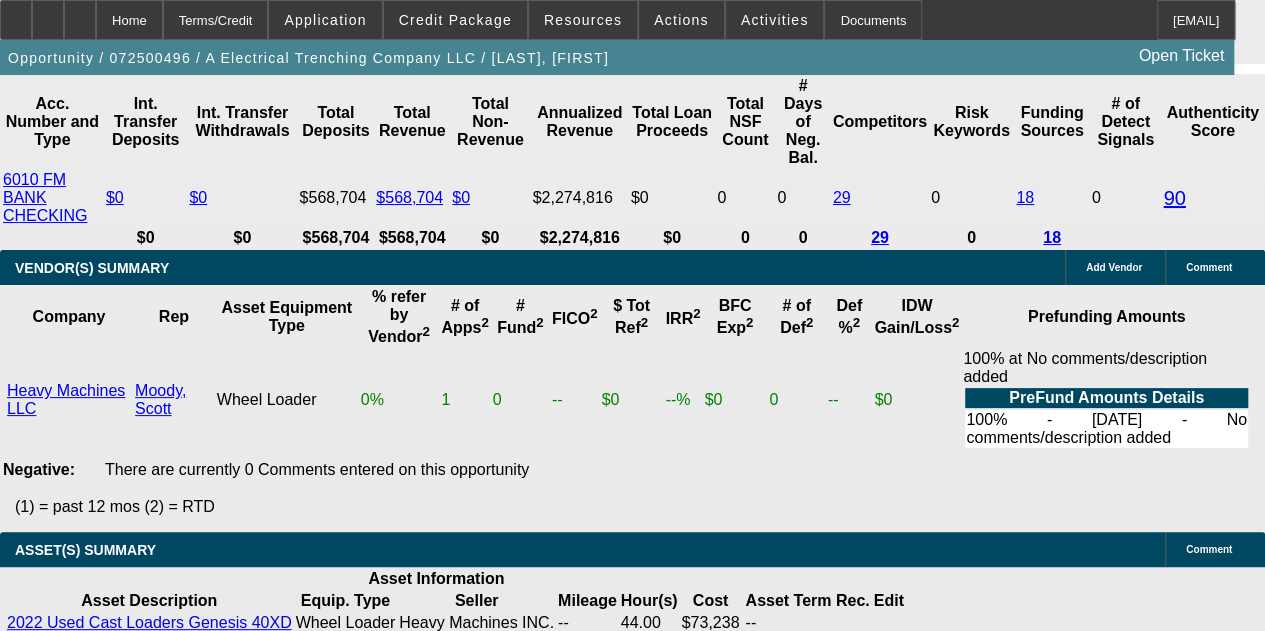 scroll, scrollTop: 4673, scrollLeft: 0, axis: vertical 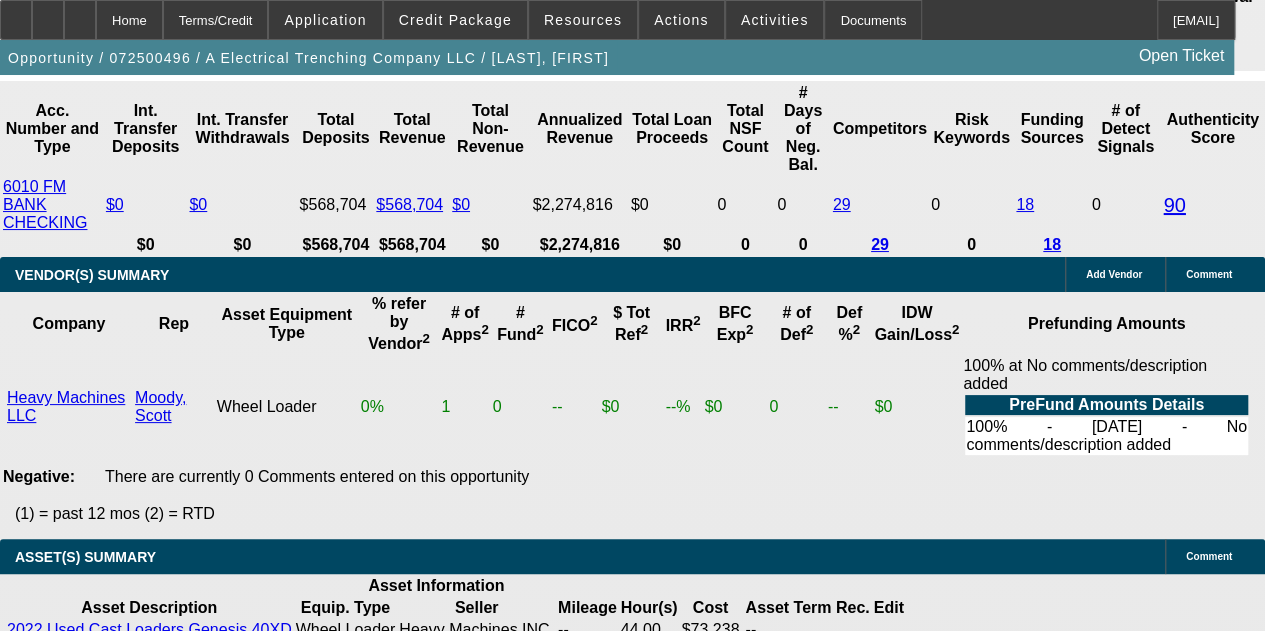 click on "Financial Pacific Leasing, Inc." 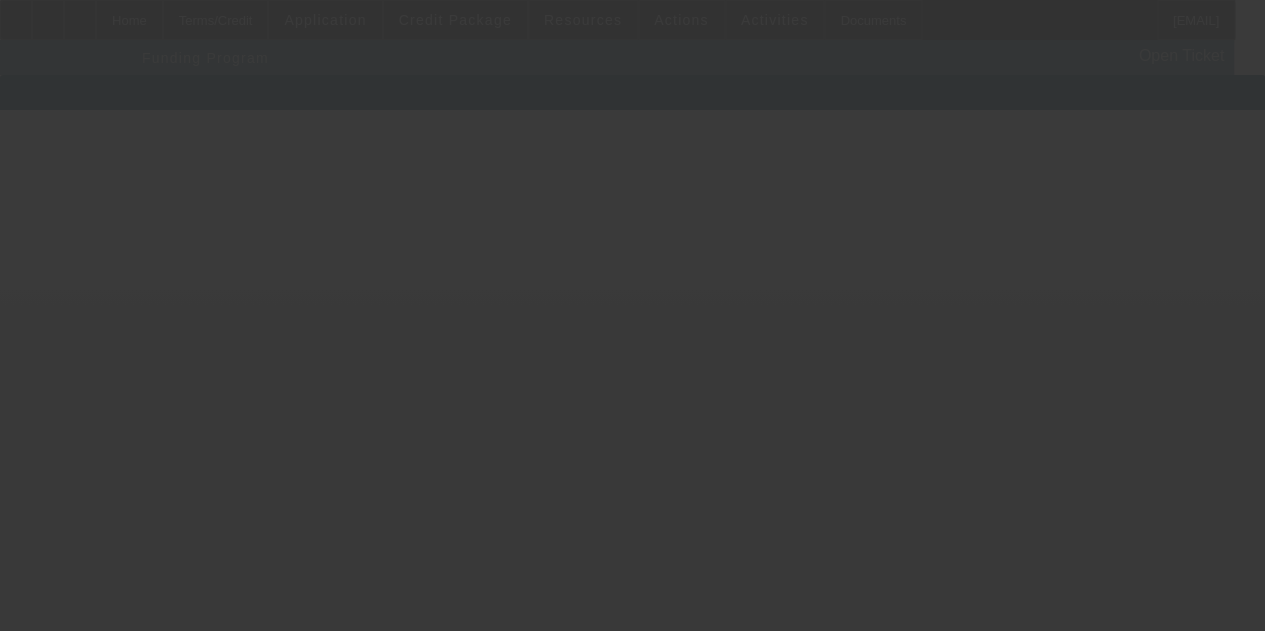 scroll, scrollTop: 0, scrollLeft: 0, axis: both 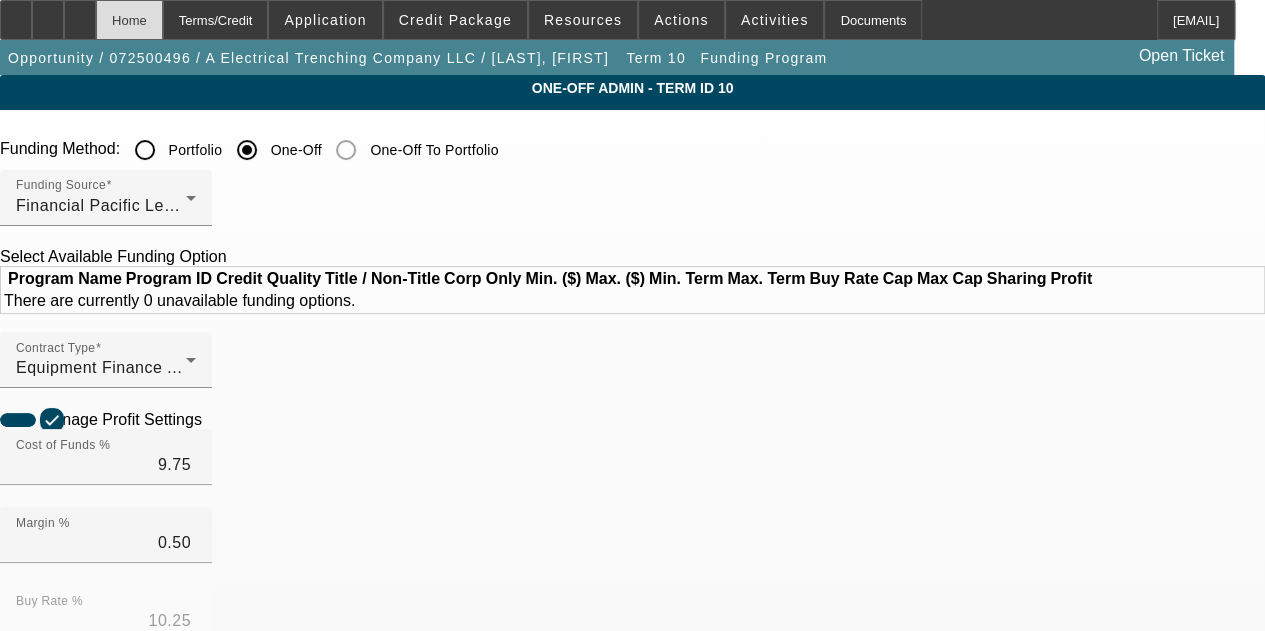 click on "Home" at bounding box center [129, 20] 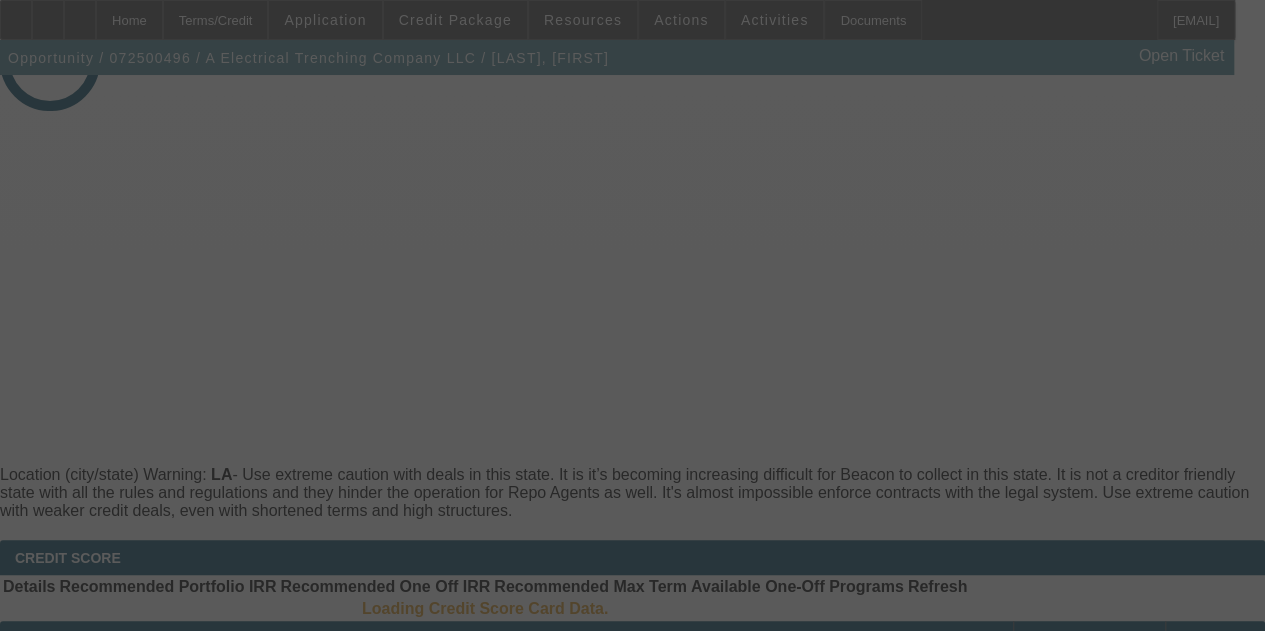 select on "4" 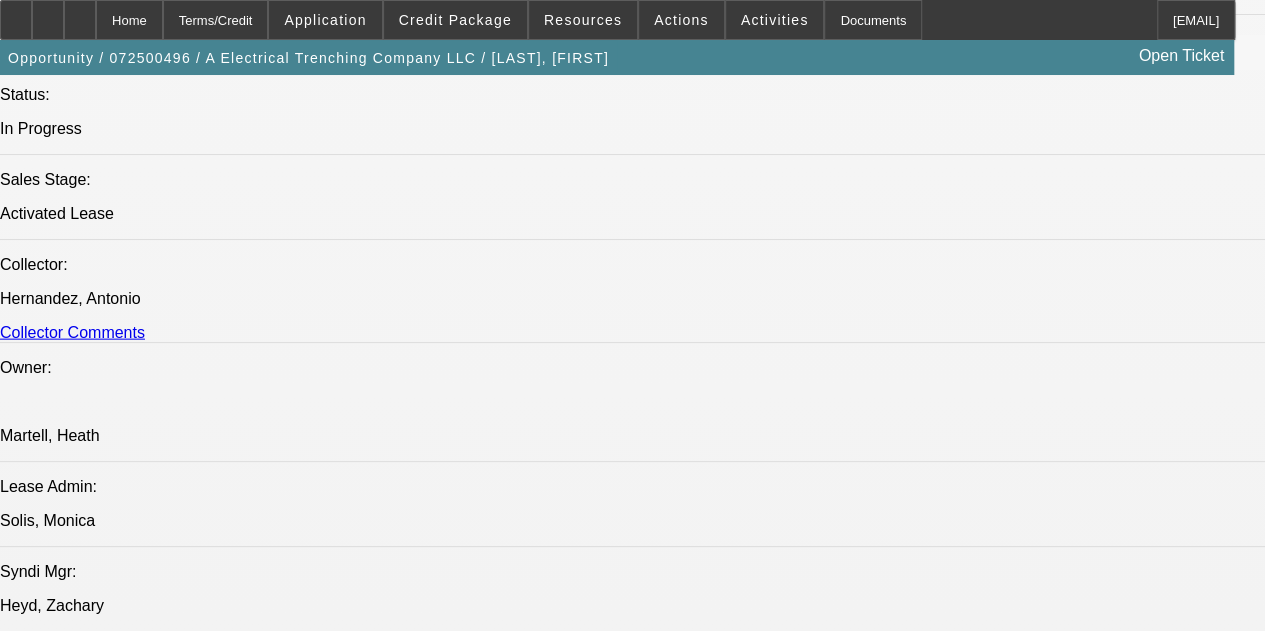 select on "0" 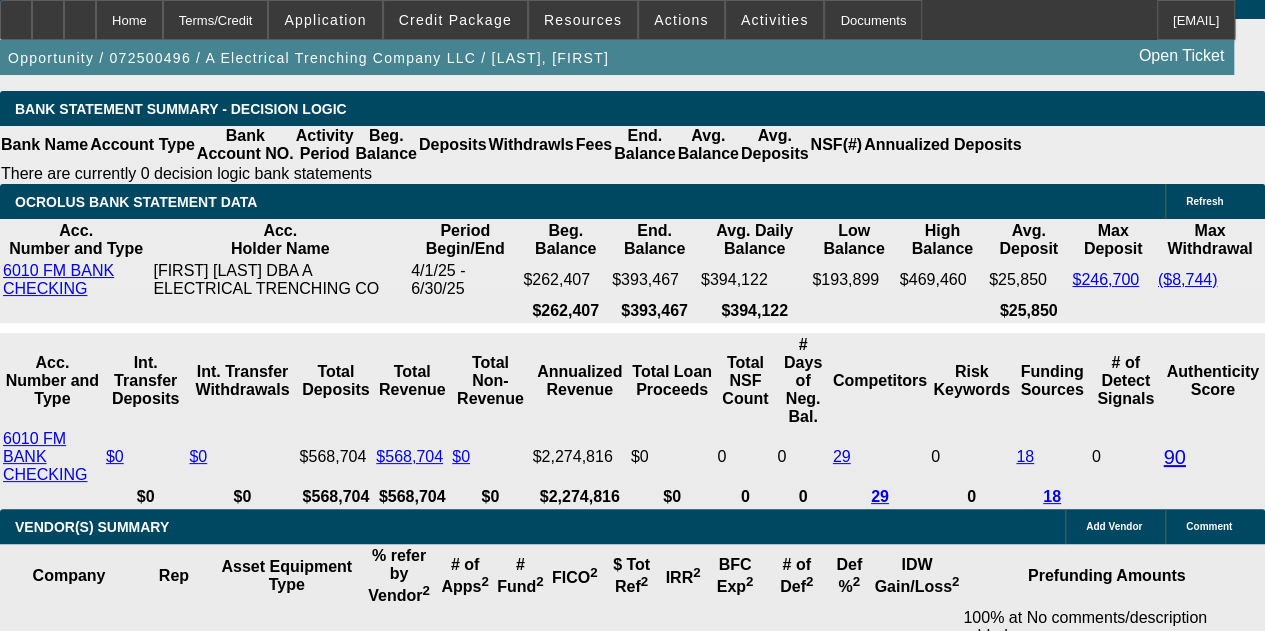 scroll, scrollTop: 4435, scrollLeft: 0, axis: vertical 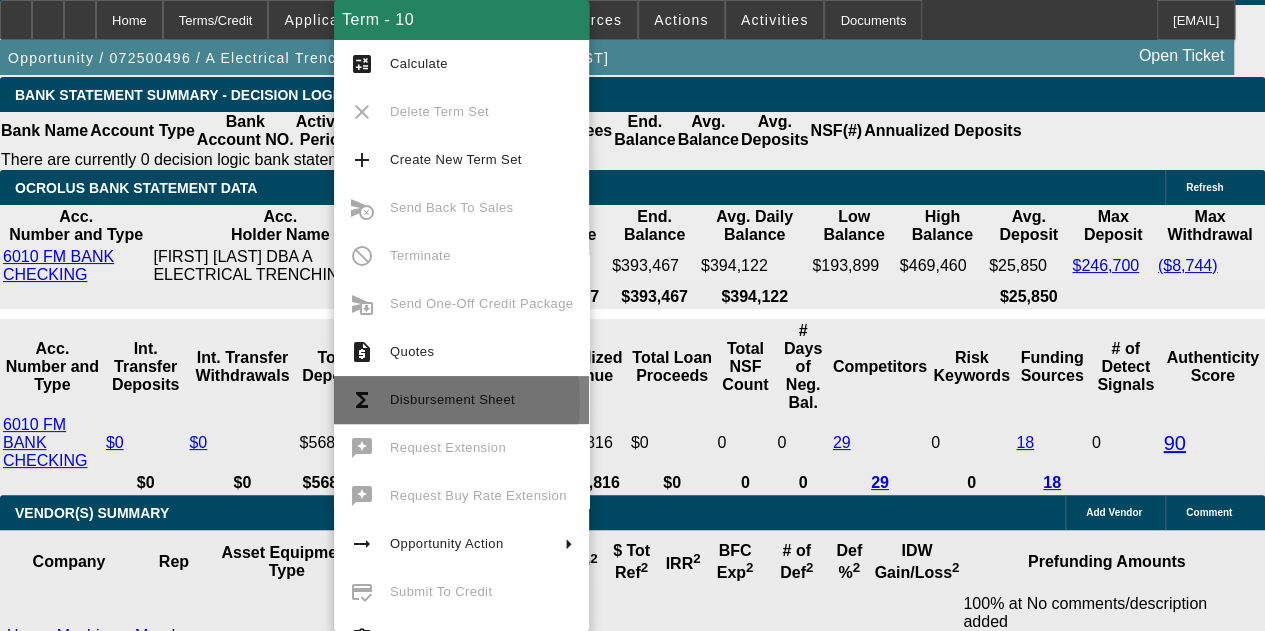 click on "Disbursement Sheet" at bounding box center [452, 399] 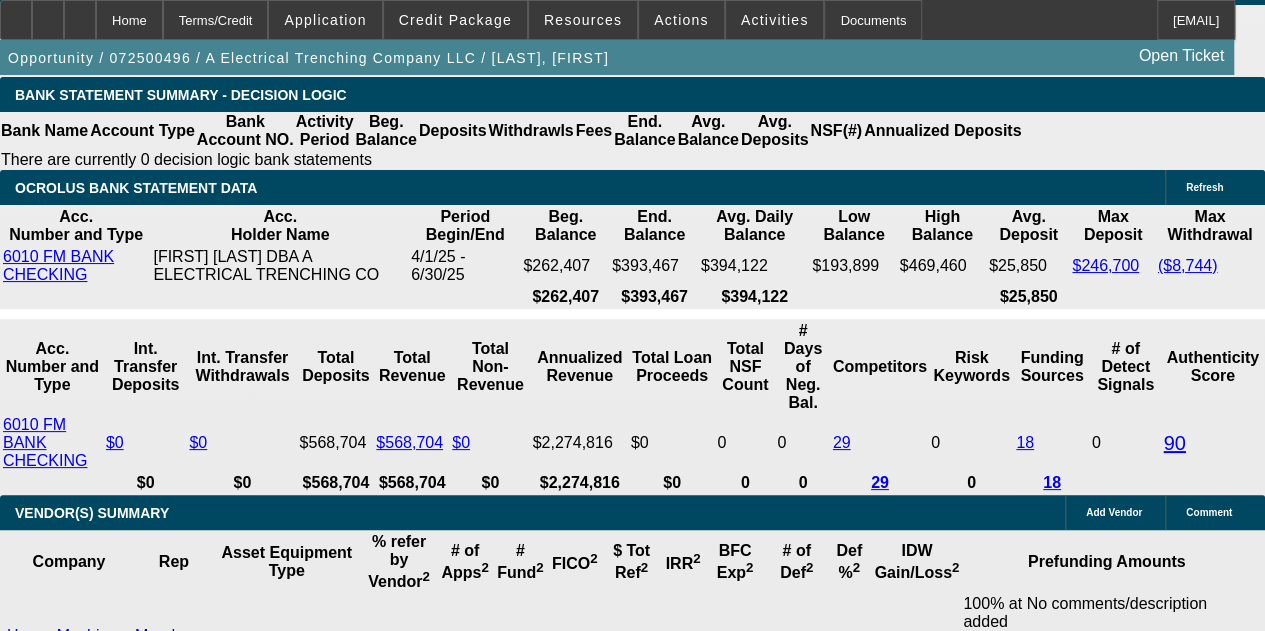 scroll, scrollTop: 720, scrollLeft: 0, axis: vertical 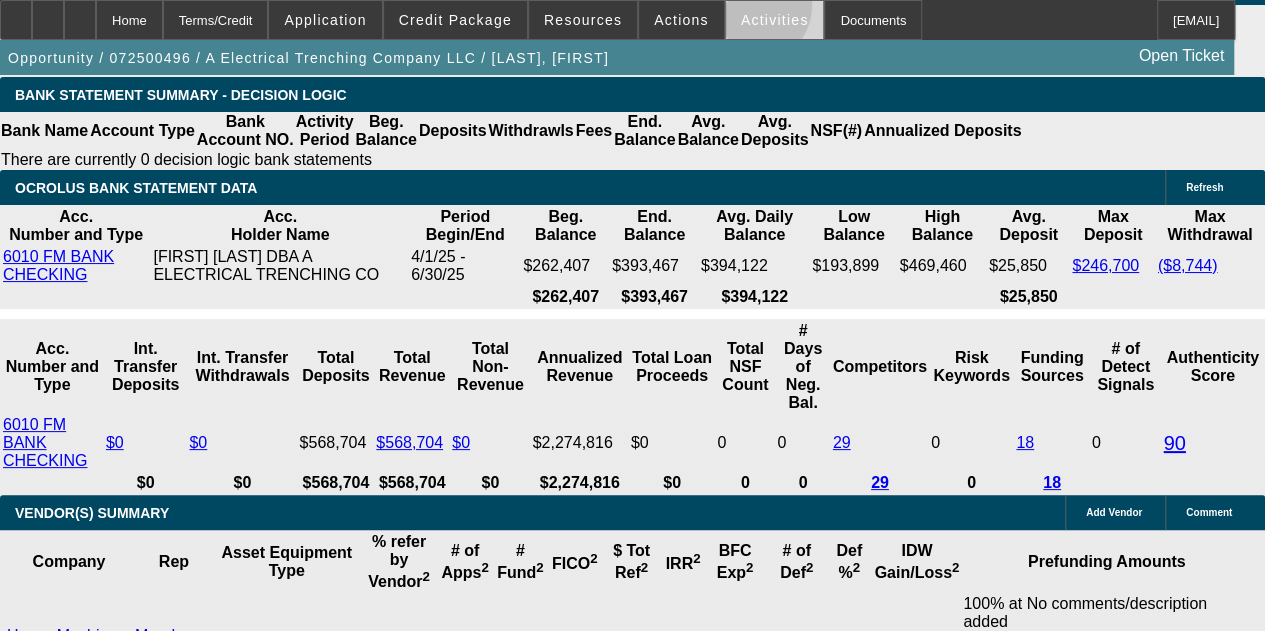 click at bounding box center (775, 20) 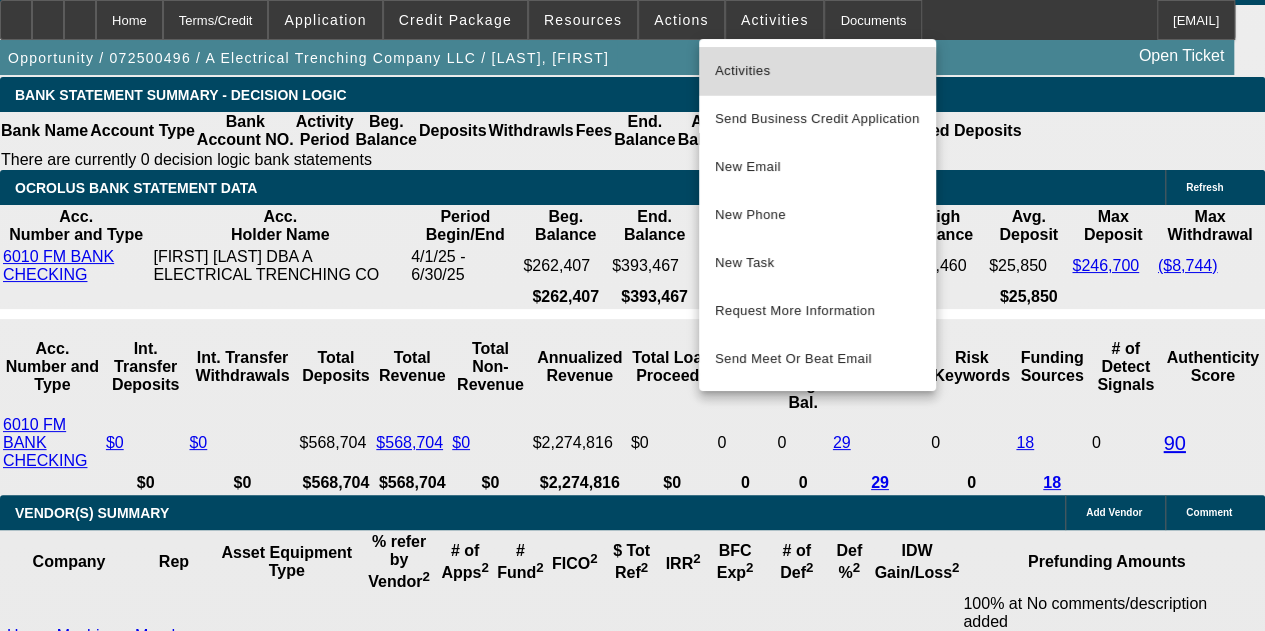 click on "Activities" at bounding box center [817, 71] 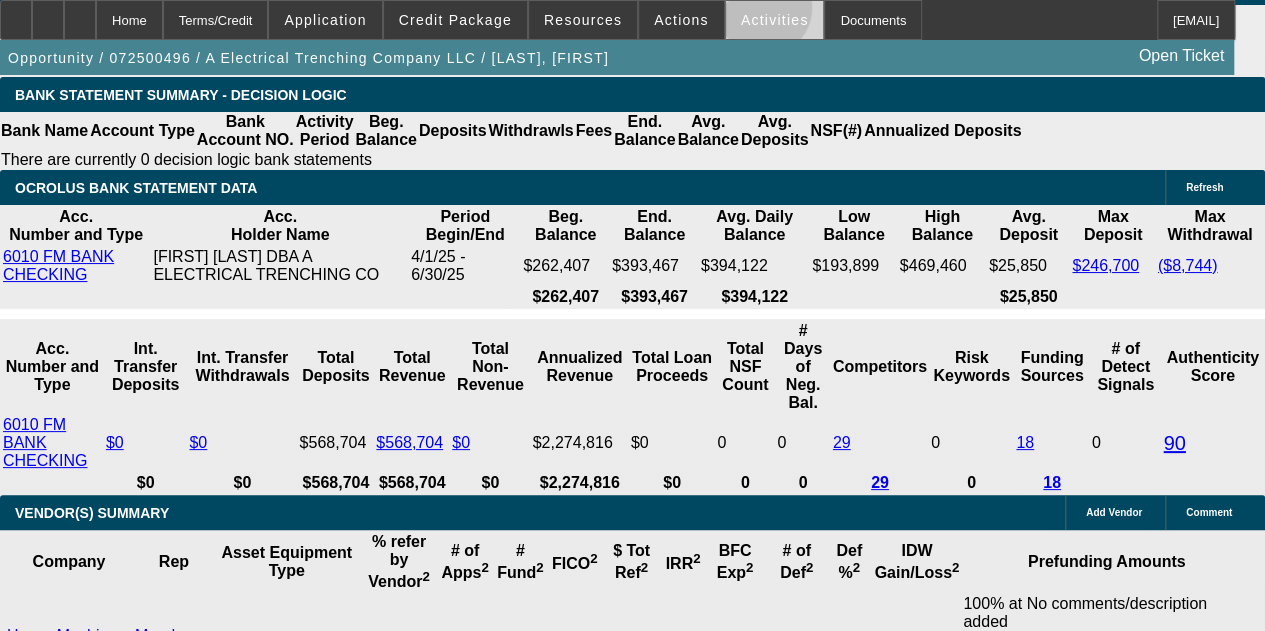 click on "Activities" at bounding box center (775, 20) 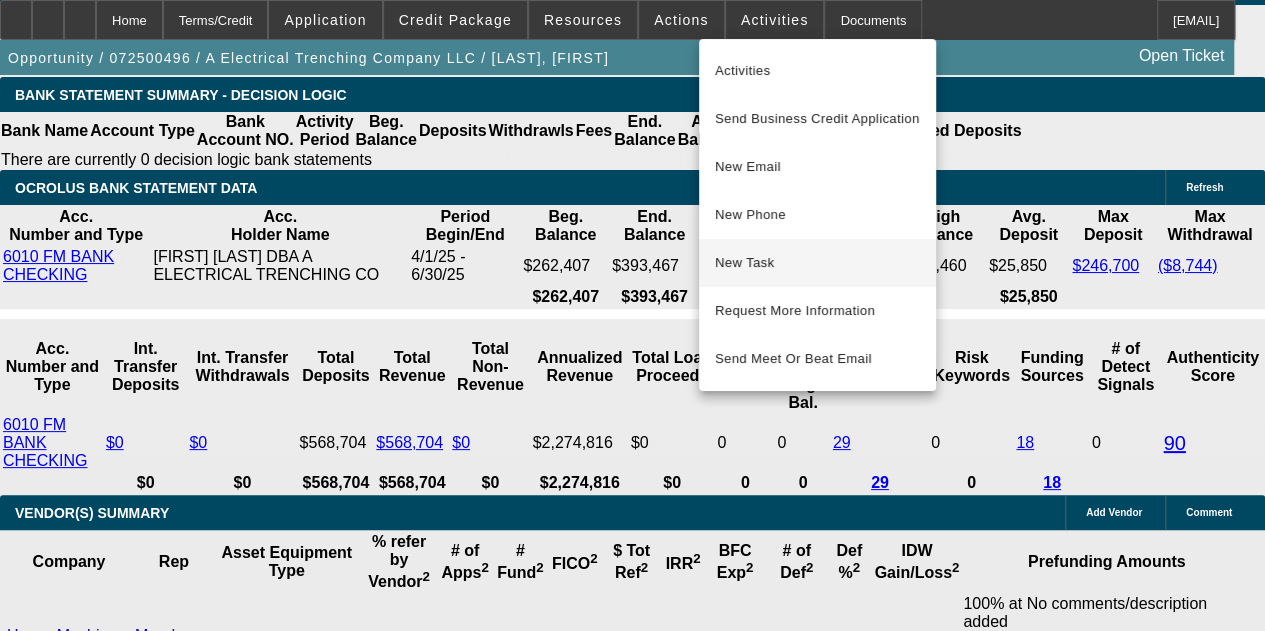 click on "New Task" at bounding box center (817, 263) 